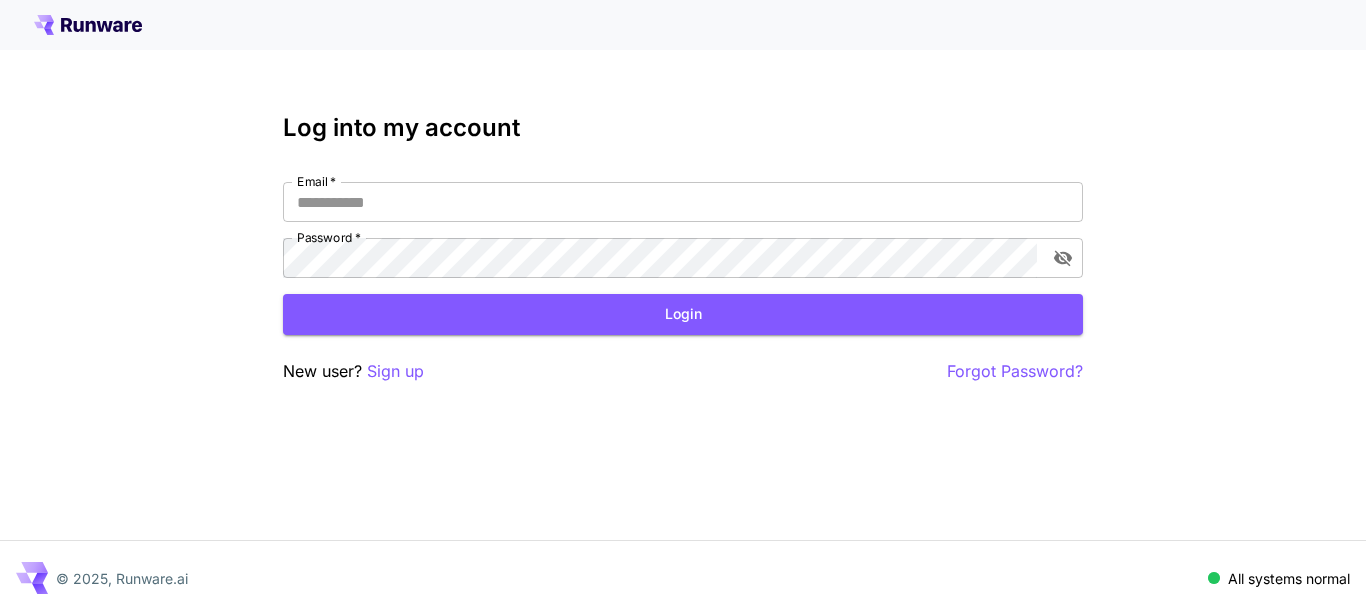scroll, scrollTop: 0, scrollLeft: 0, axis: both 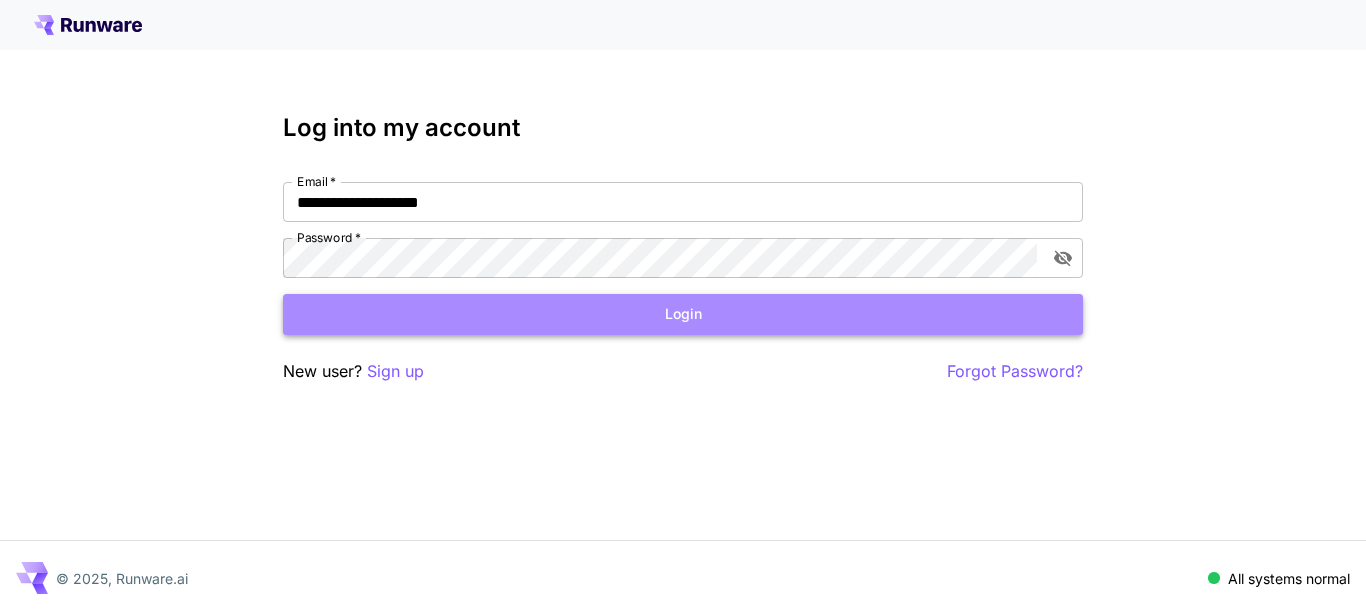 click on "Login" at bounding box center (683, 314) 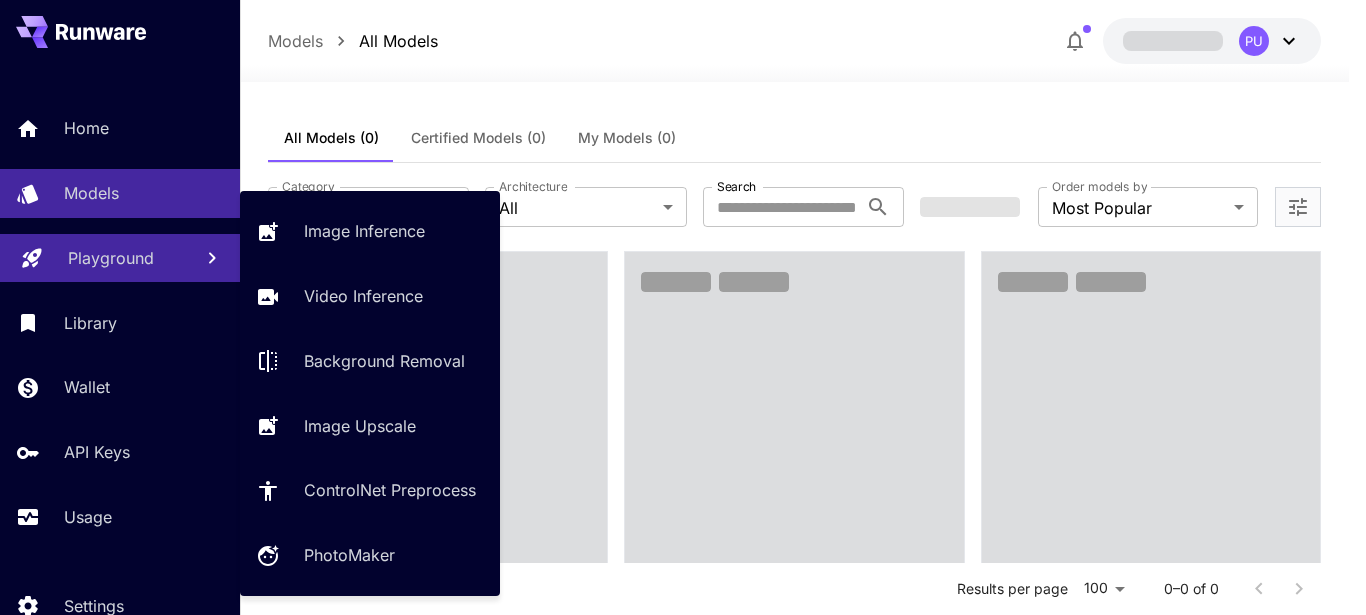 click on "Playground" at bounding box center (111, 258) 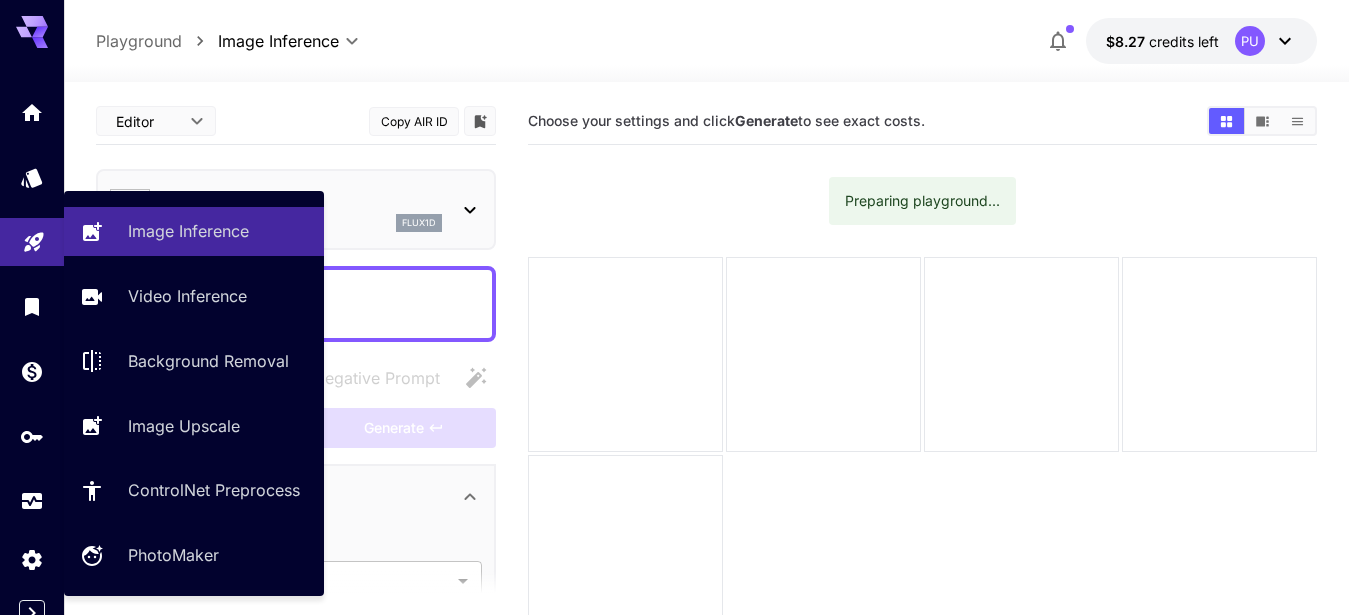 type on "**********" 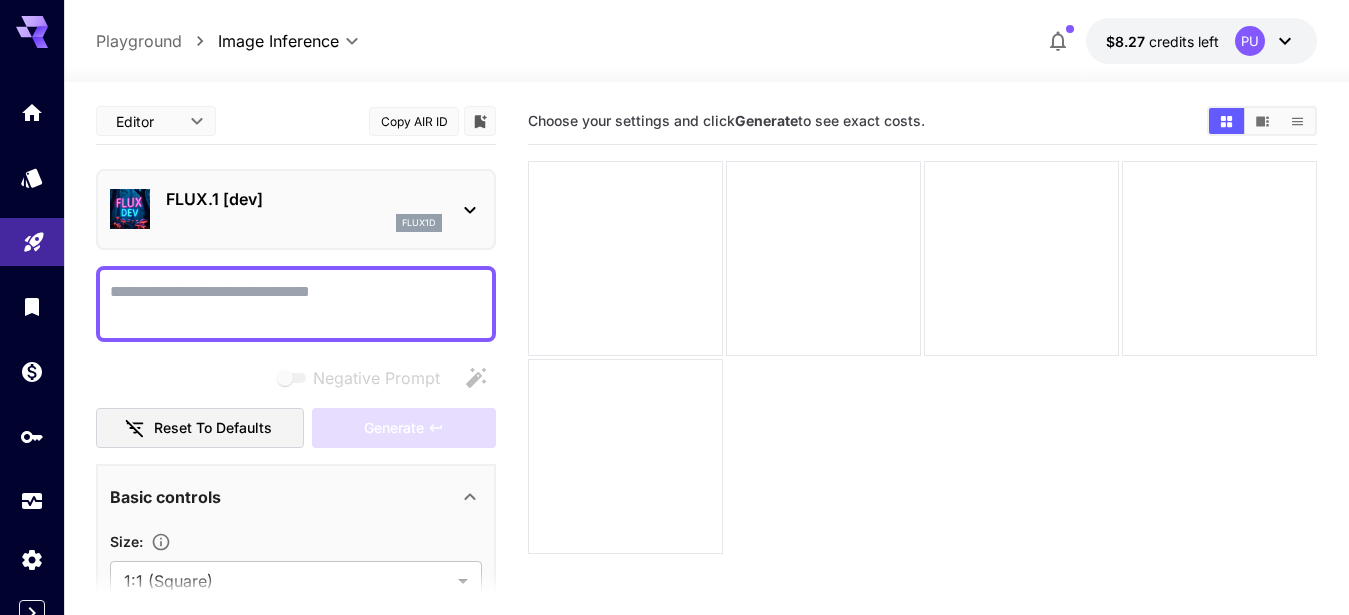 click on "FLUX.1 [dev]" at bounding box center (304, 199) 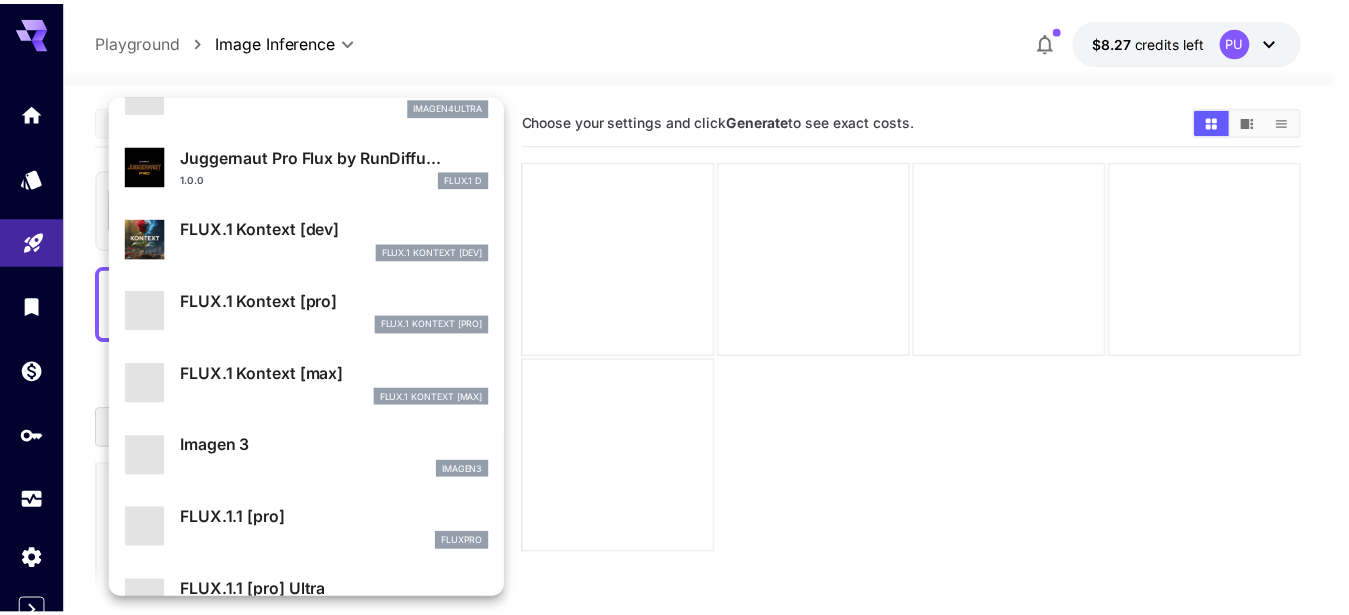 scroll, scrollTop: 703, scrollLeft: 0, axis: vertical 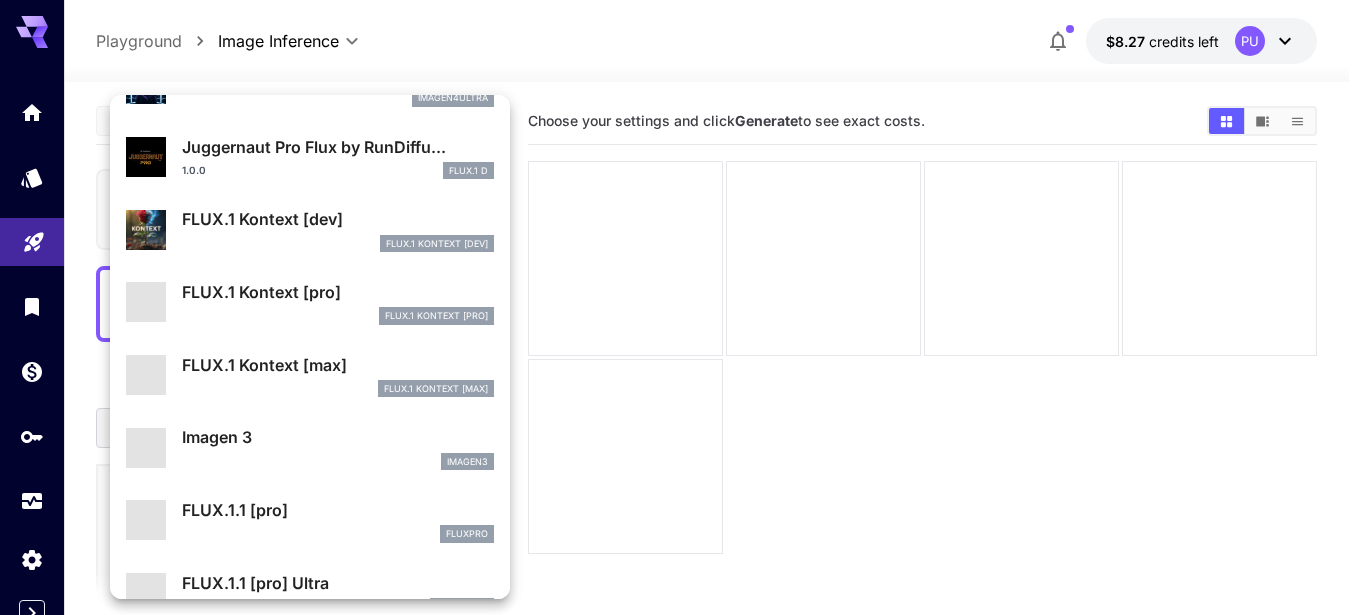 click on "FLUX.1 Kontext [pro]" at bounding box center [338, 292] 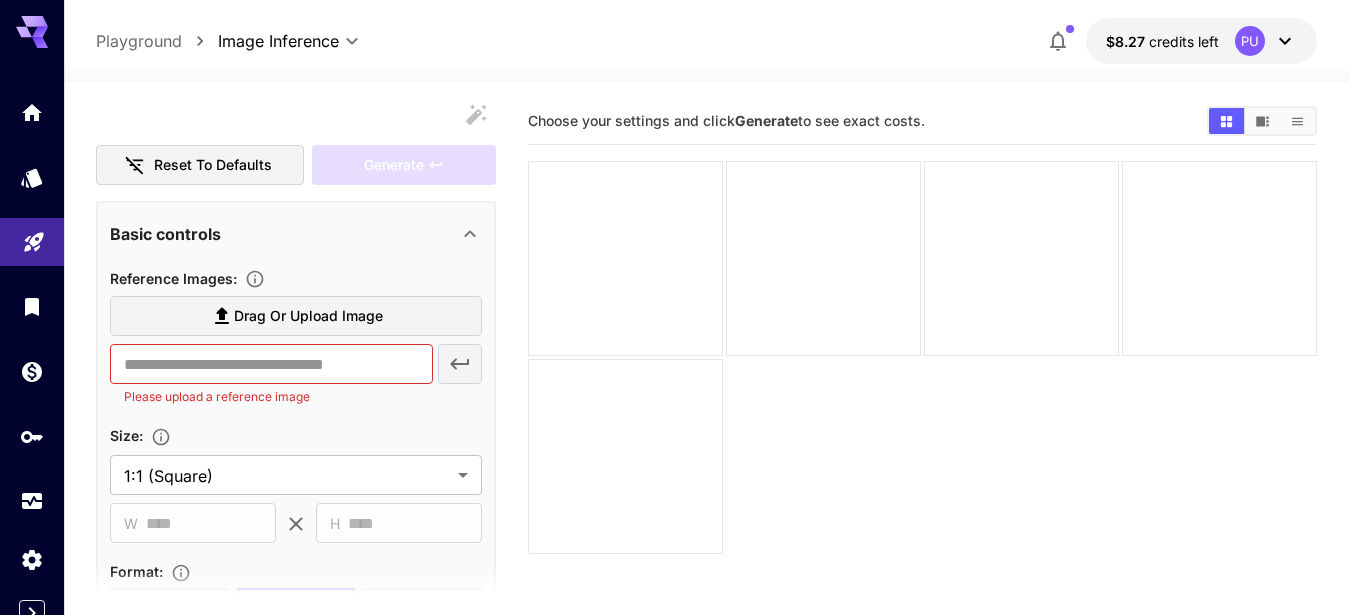 scroll, scrollTop: 265, scrollLeft: 0, axis: vertical 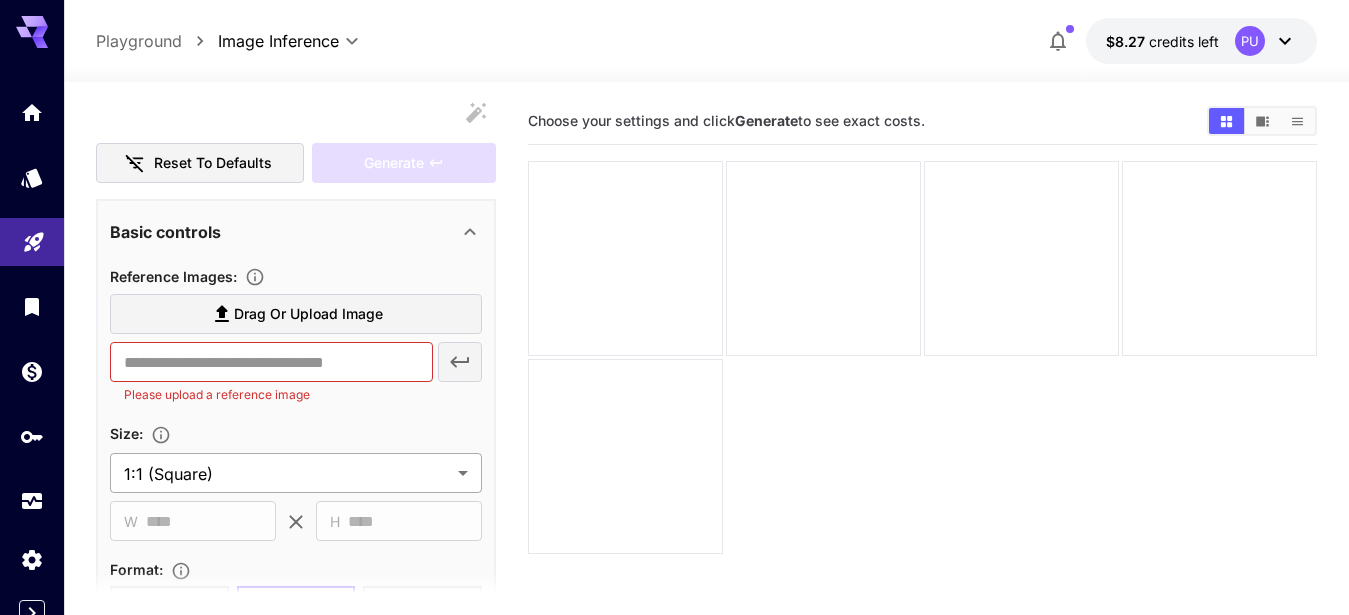 click on "**********" at bounding box center (674, 386) 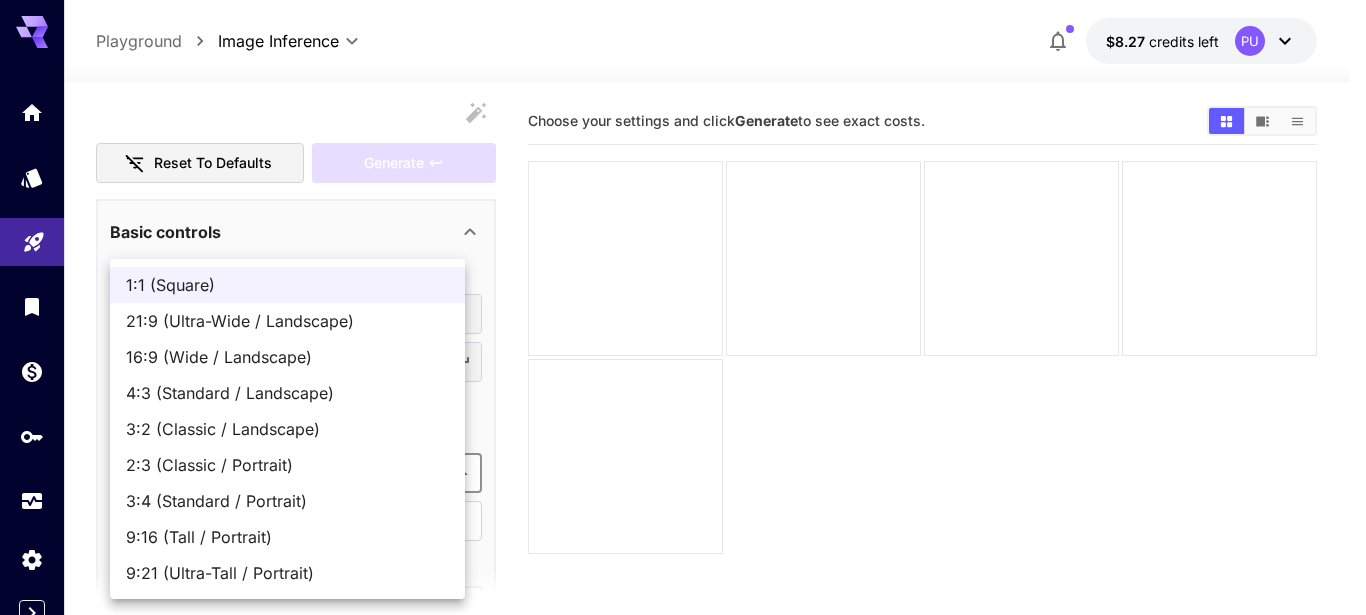 click on "9:16 (Tall / Portrait)" at bounding box center [287, 537] 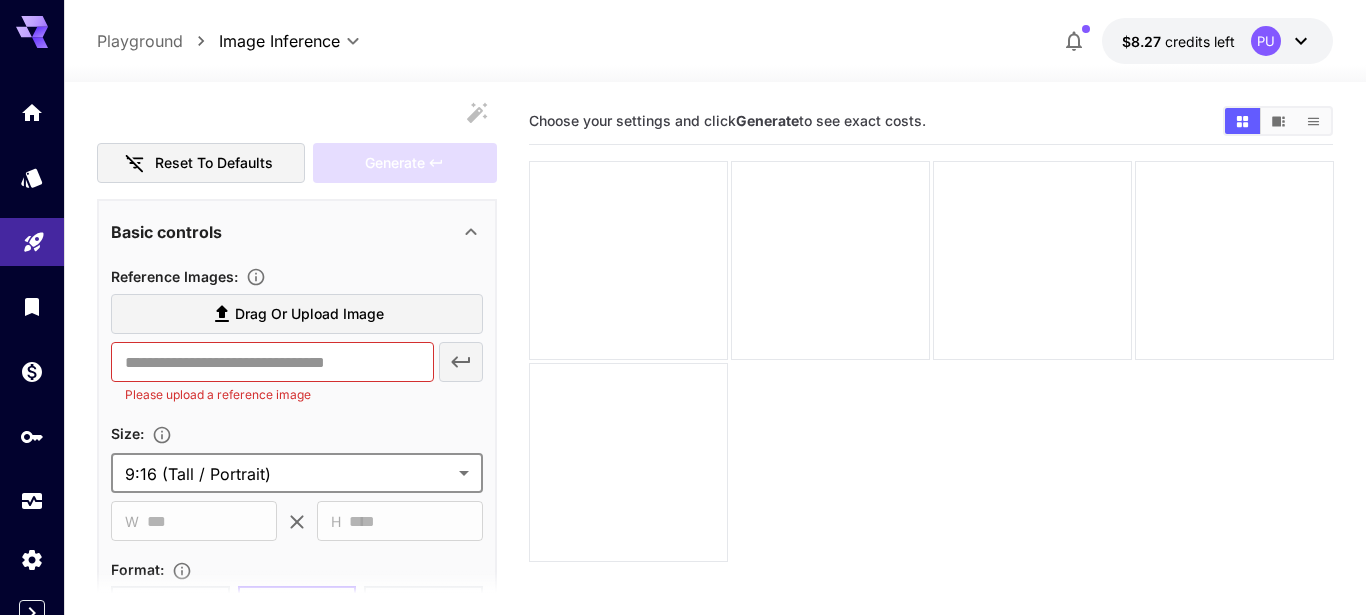 type on "**********" 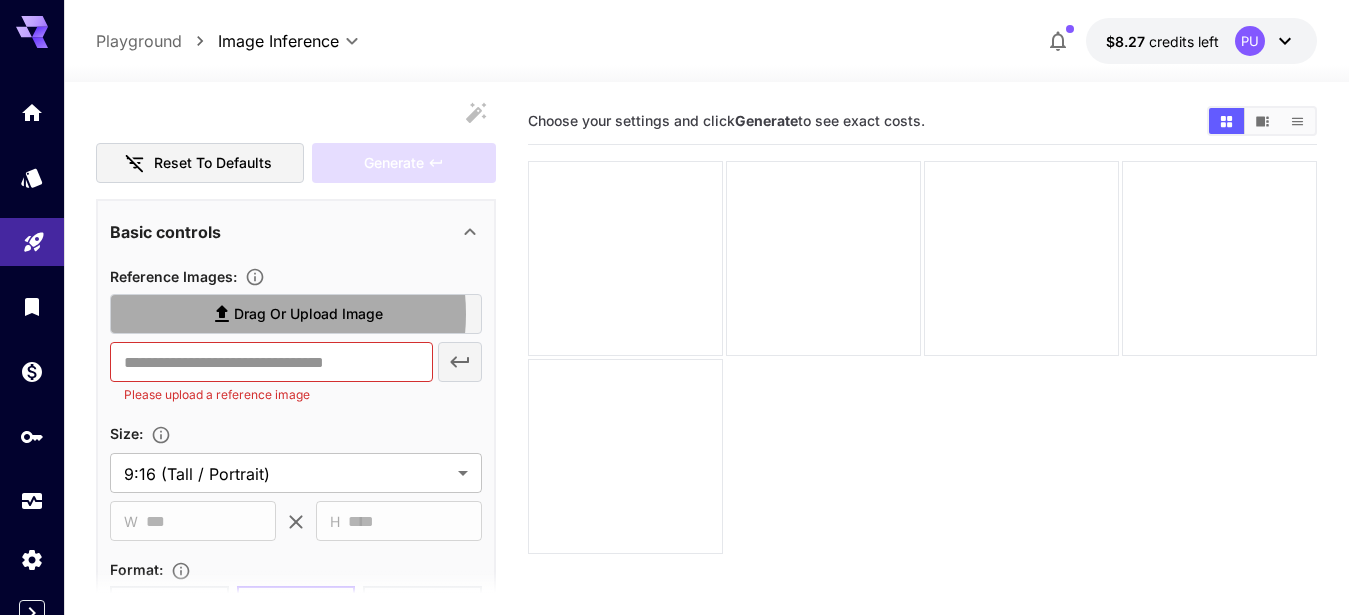 click on "Drag or upload image" at bounding box center (308, 314) 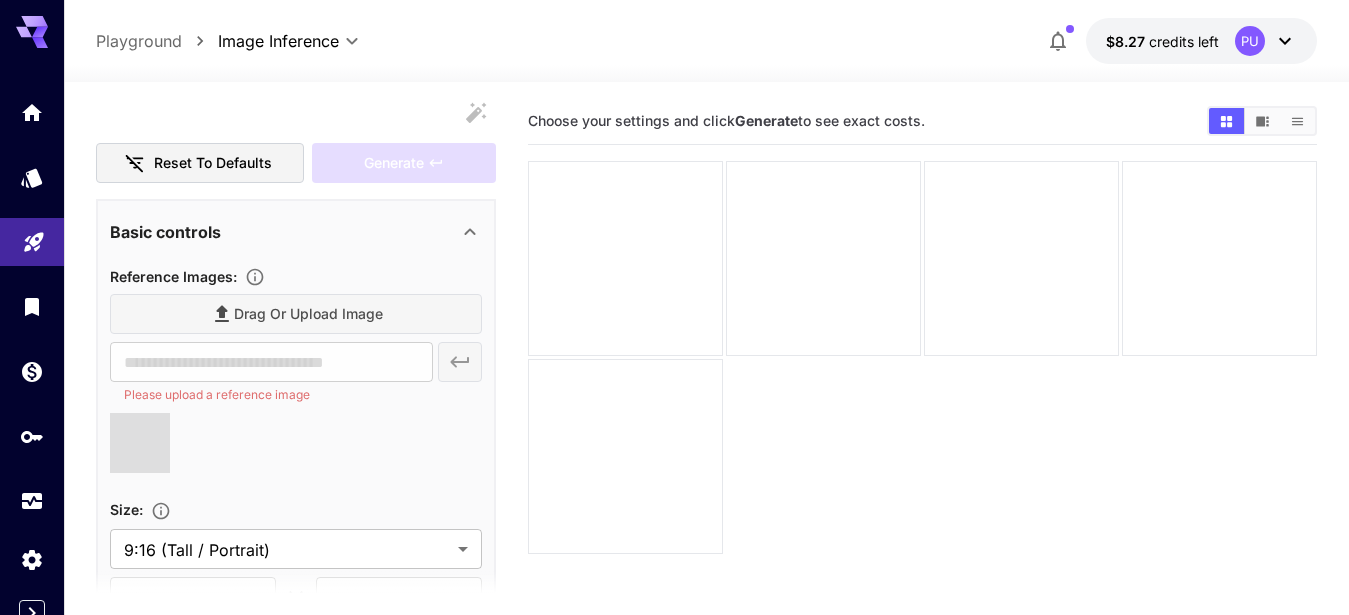 type on "**********" 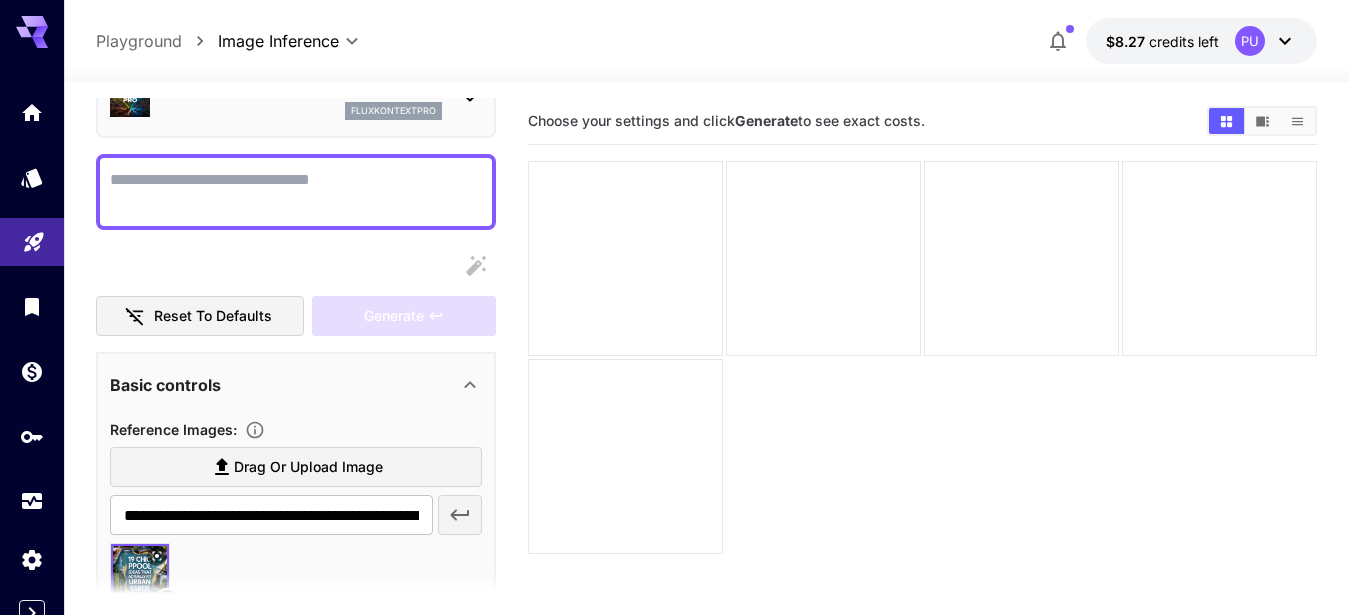 scroll, scrollTop: 82, scrollLeft: 0, axis: vertical 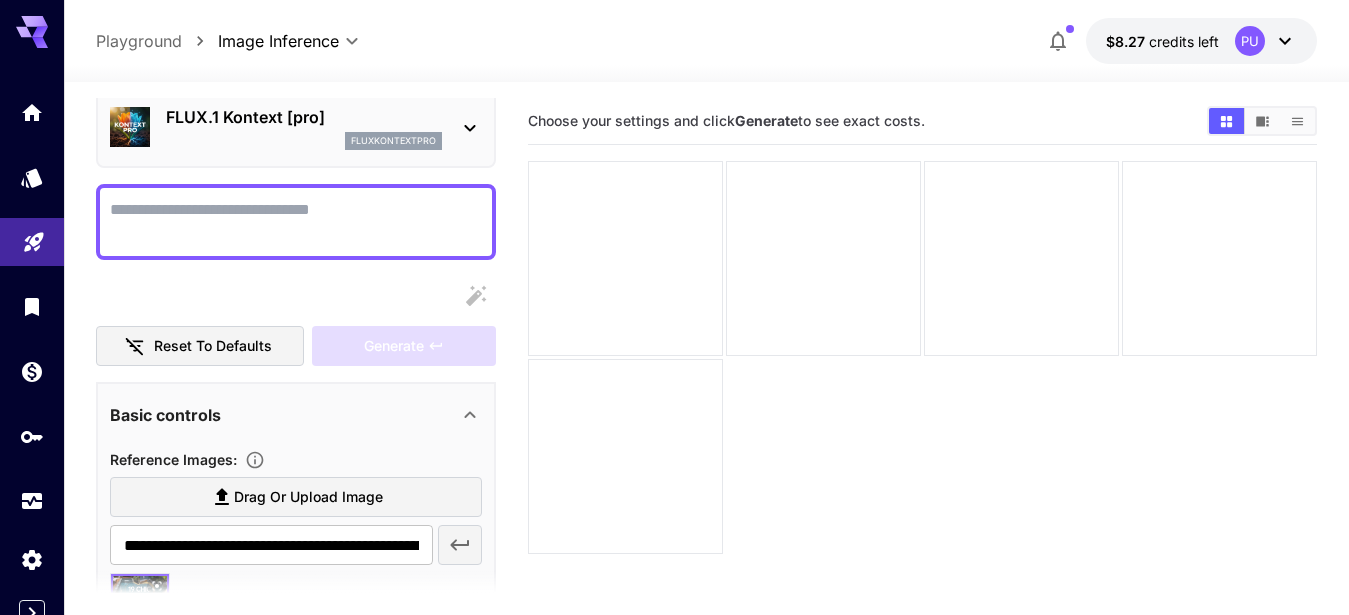 click on "Display cost in response" at bounding box center [296, 222] 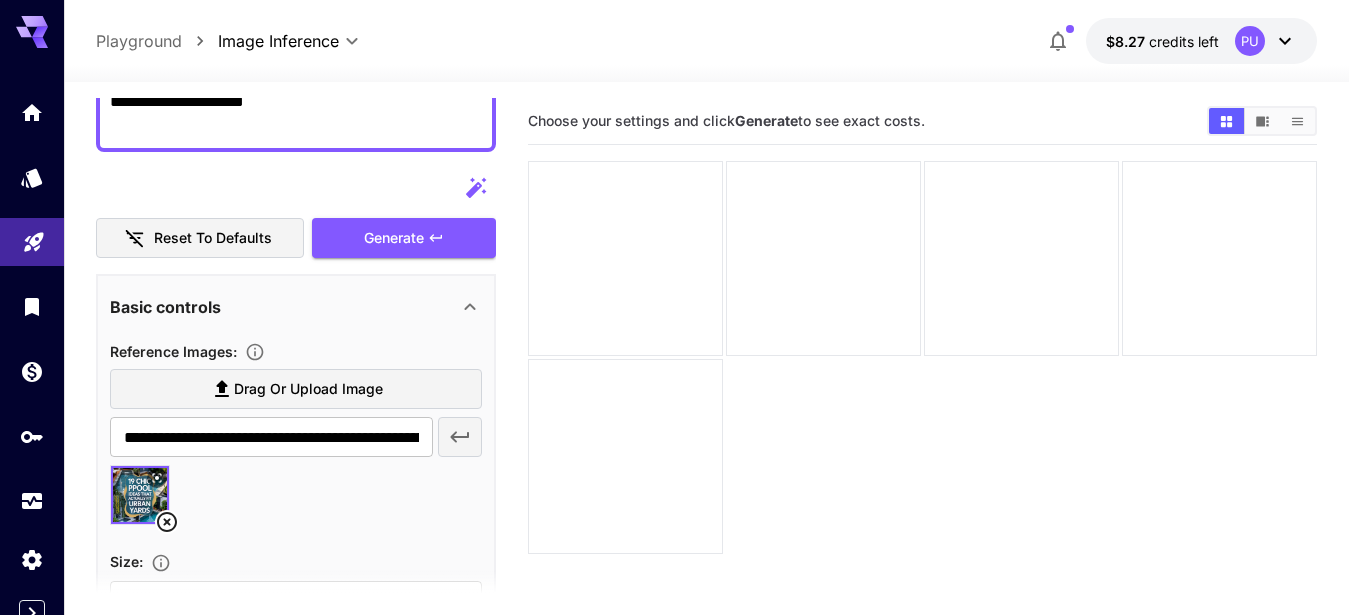 scroll, scrollTop: 179, scrollLeft: 0, axis: vertical 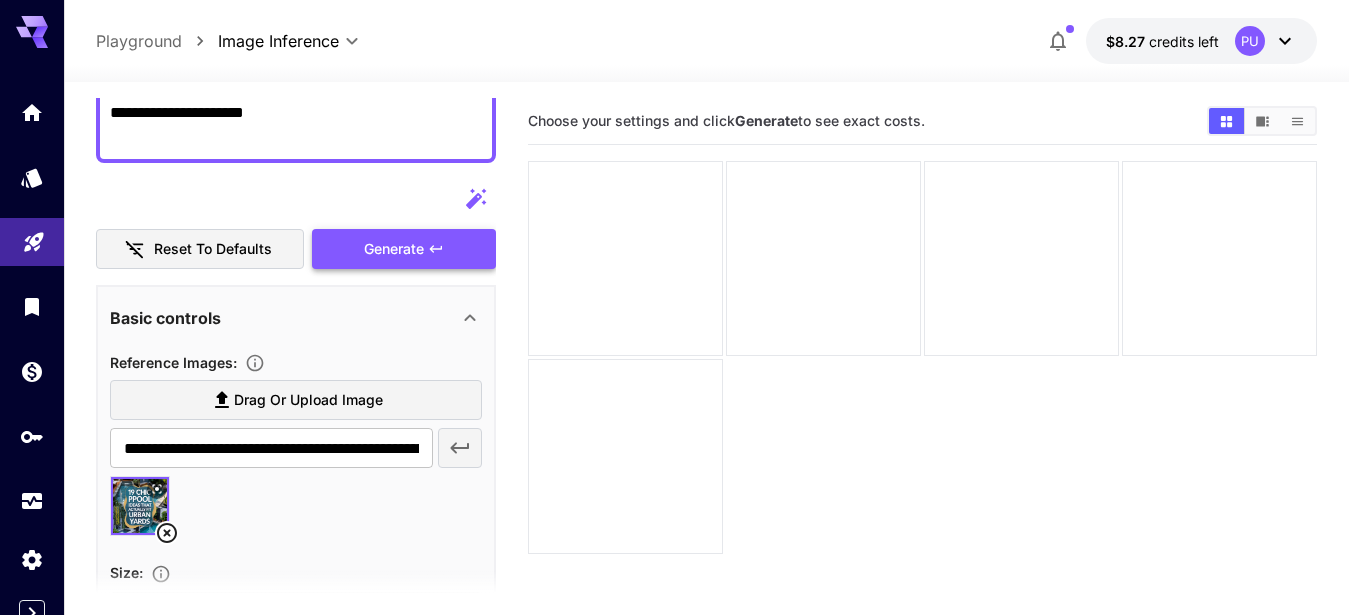 type on "**********" 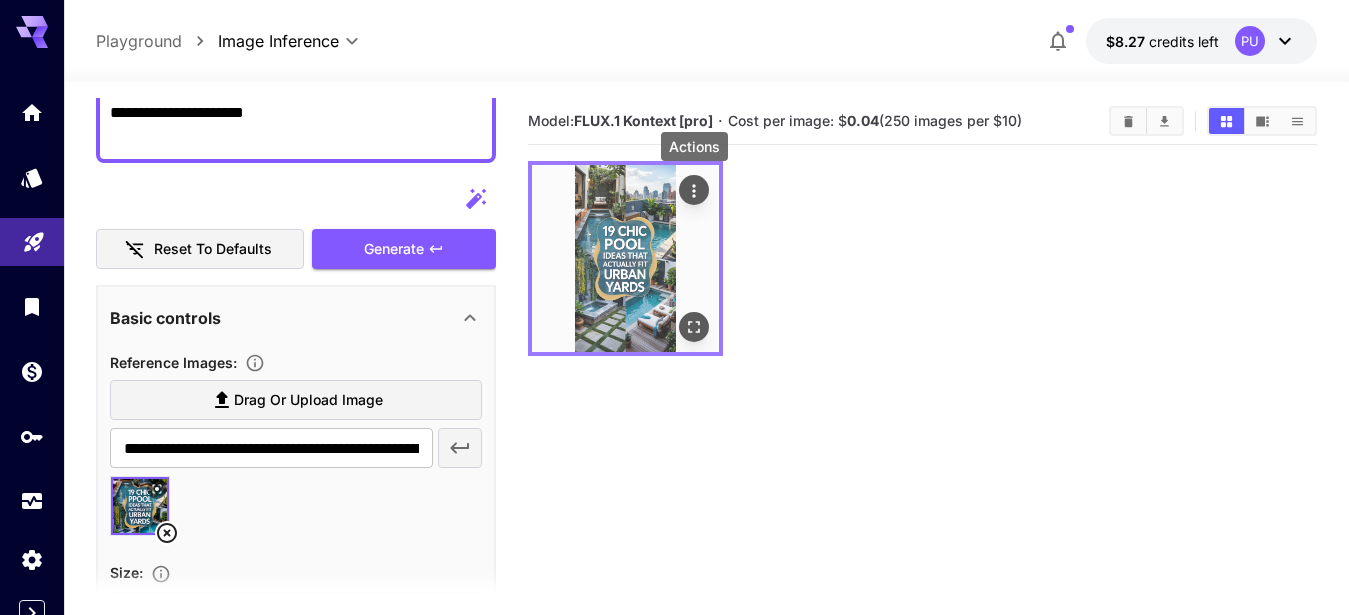 click 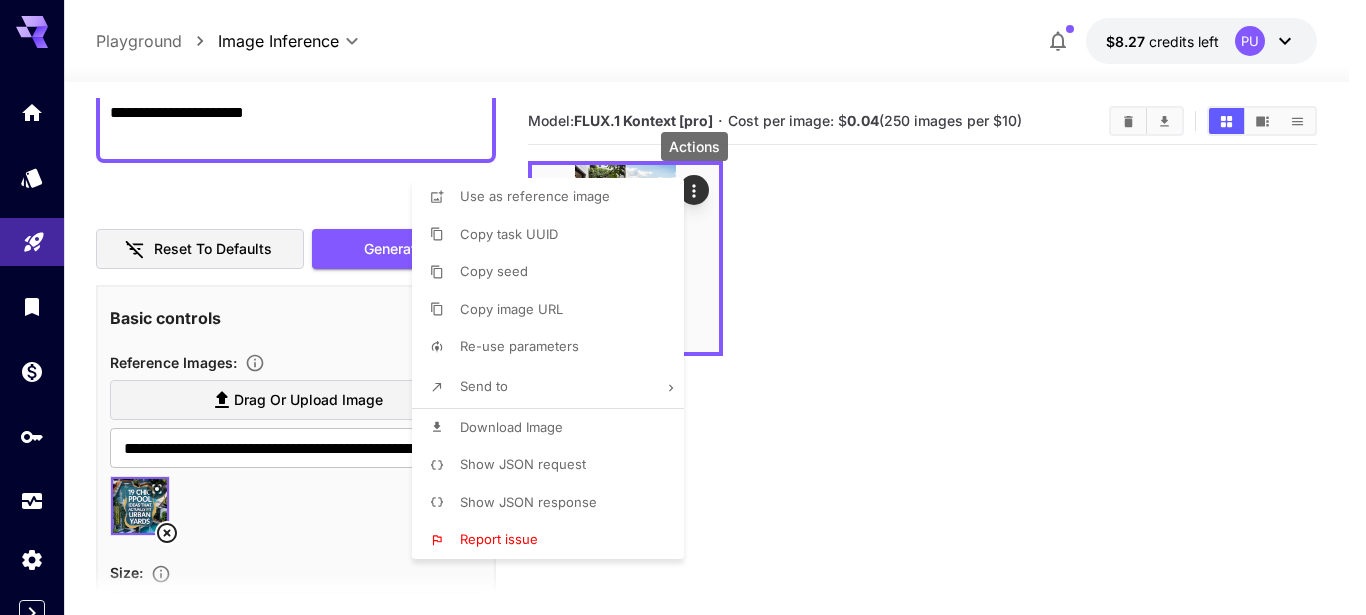 click on "Download Image" at bounding box center (511, 427) 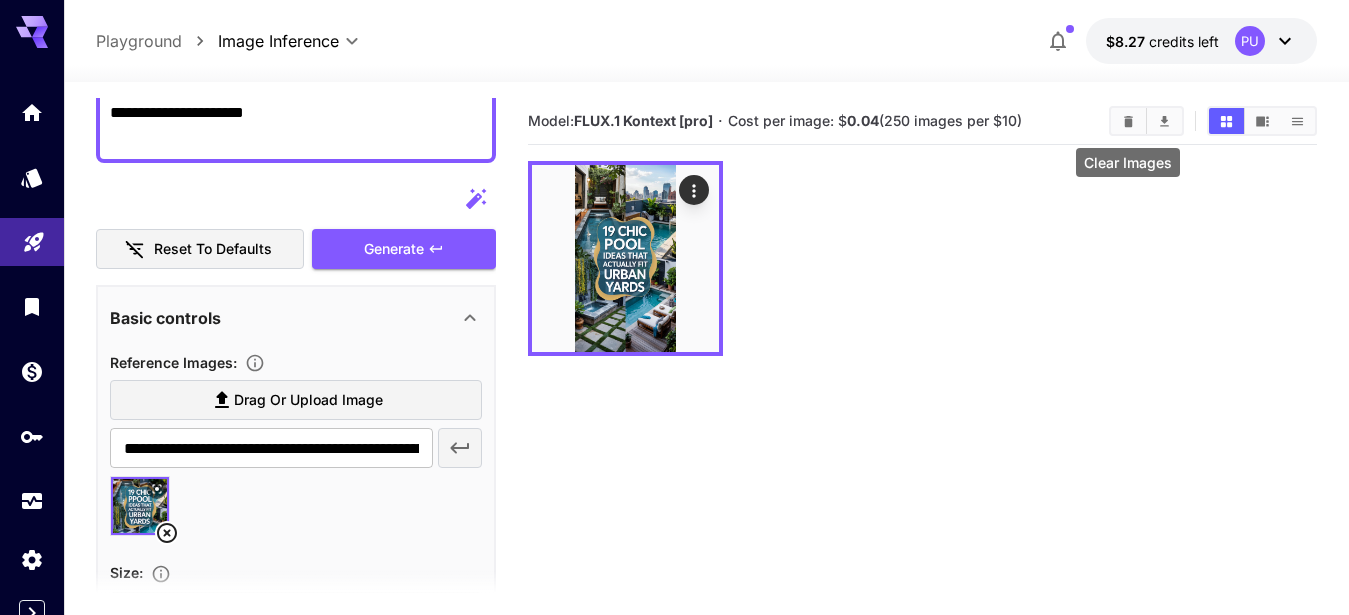 click 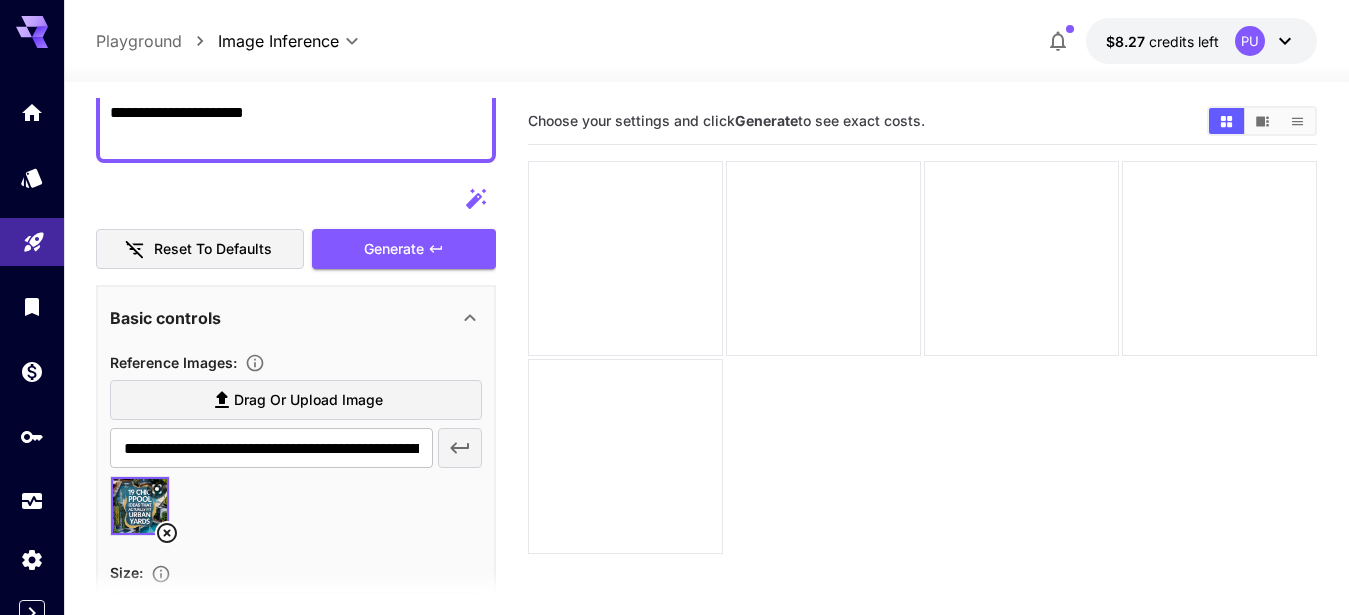 click 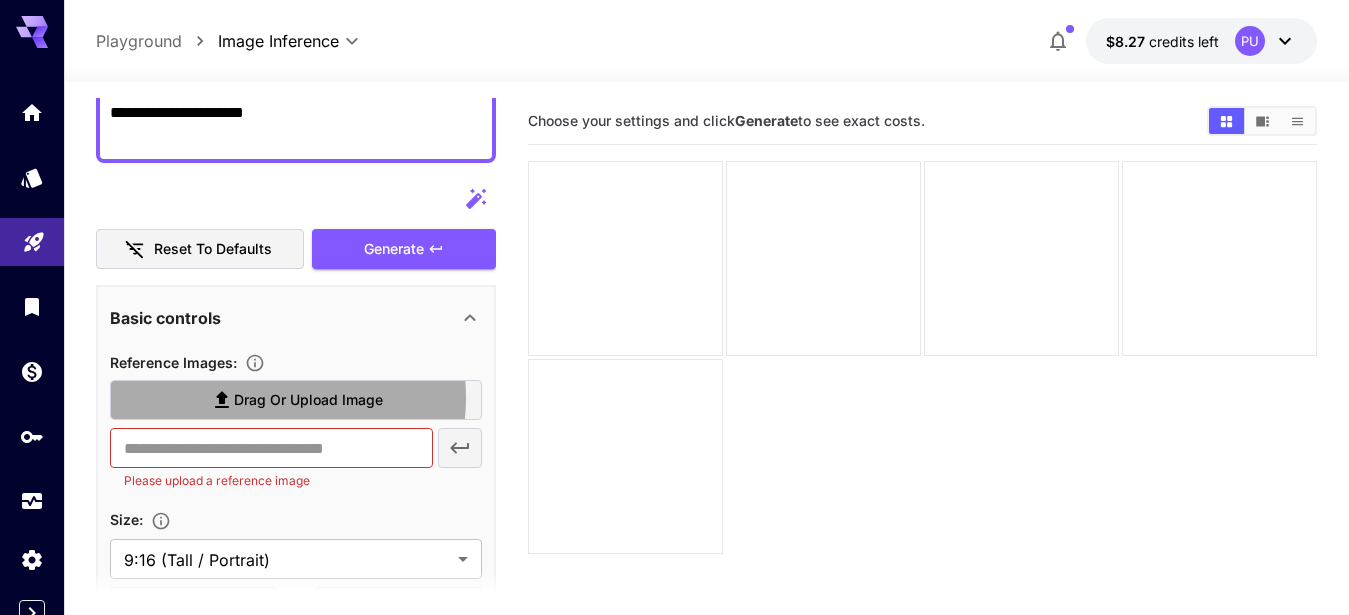 click on "Drag or upload image" at bounding box center (308, 400) 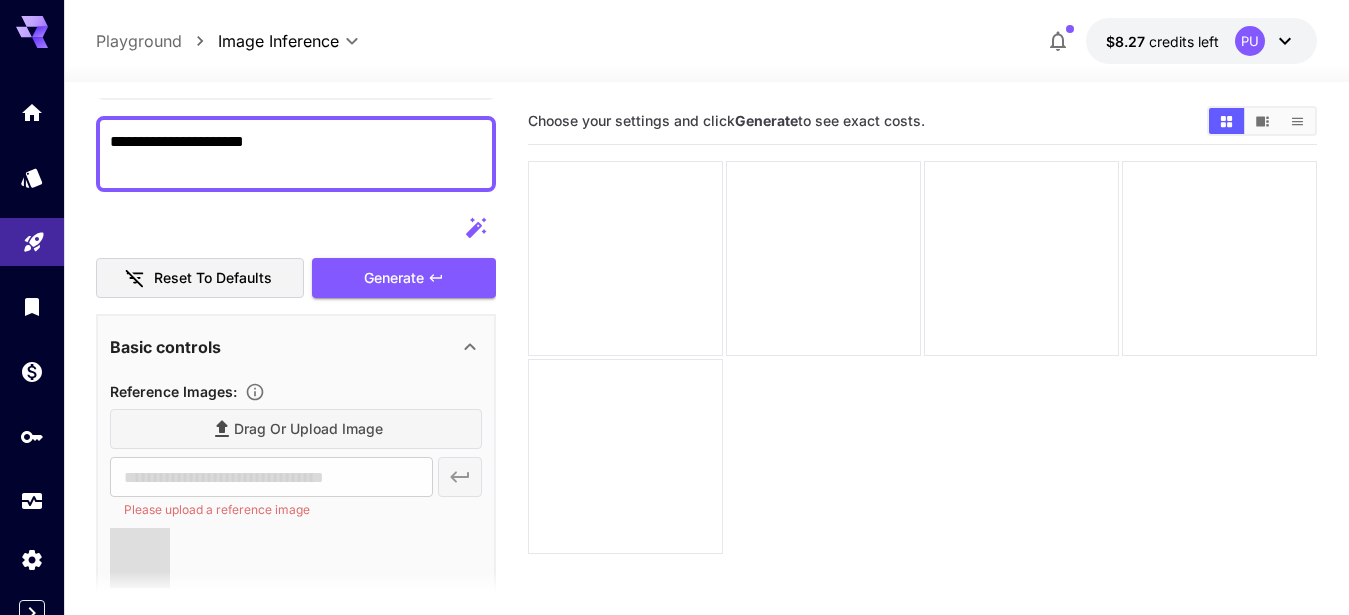 scroll, scrollTop: 147, scrollLeft: 0, axis: vertical 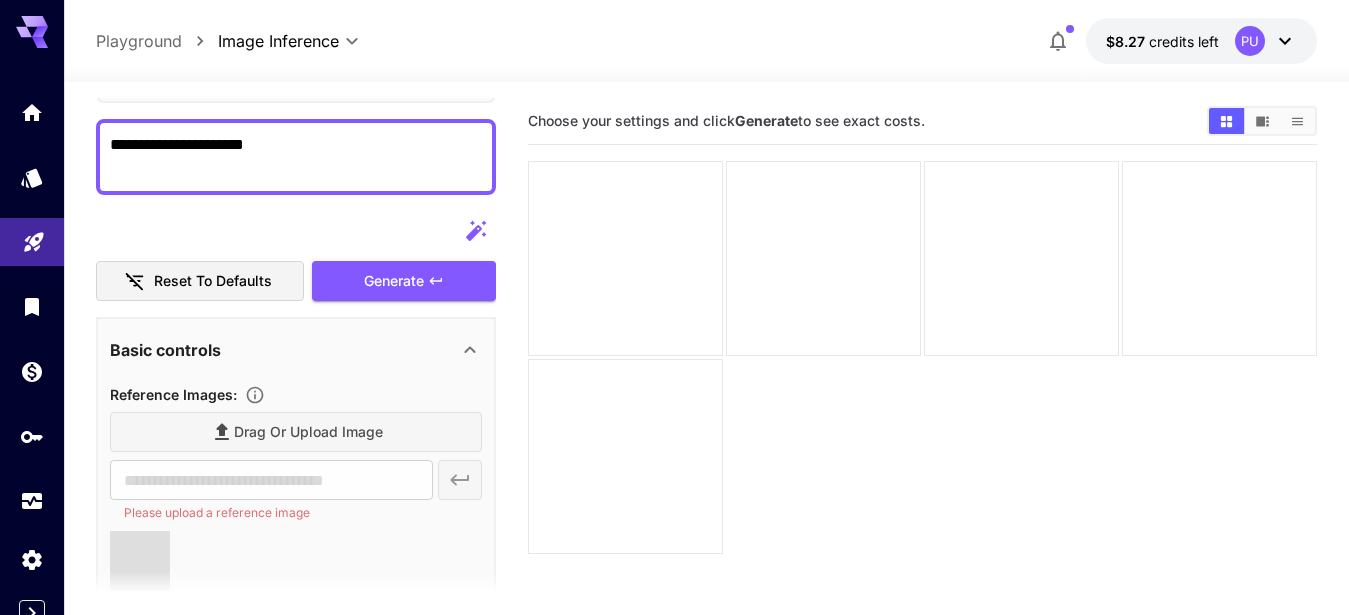 click on "**********" at bounding box center [287, 157] 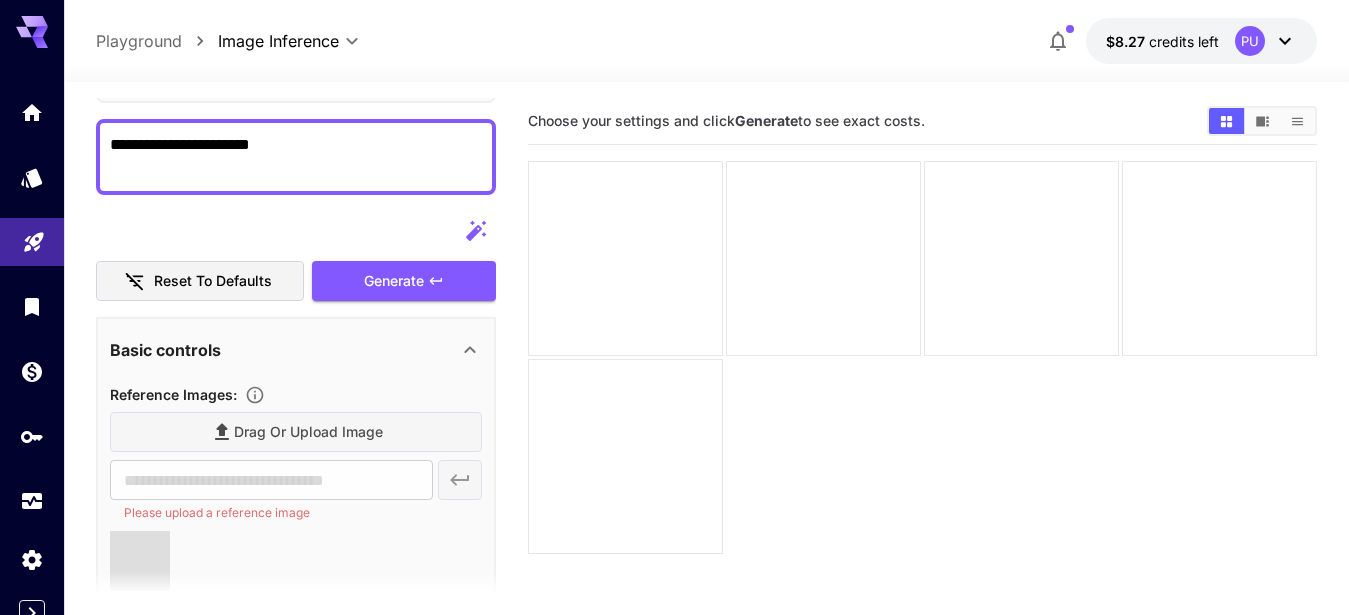 type on "**********" 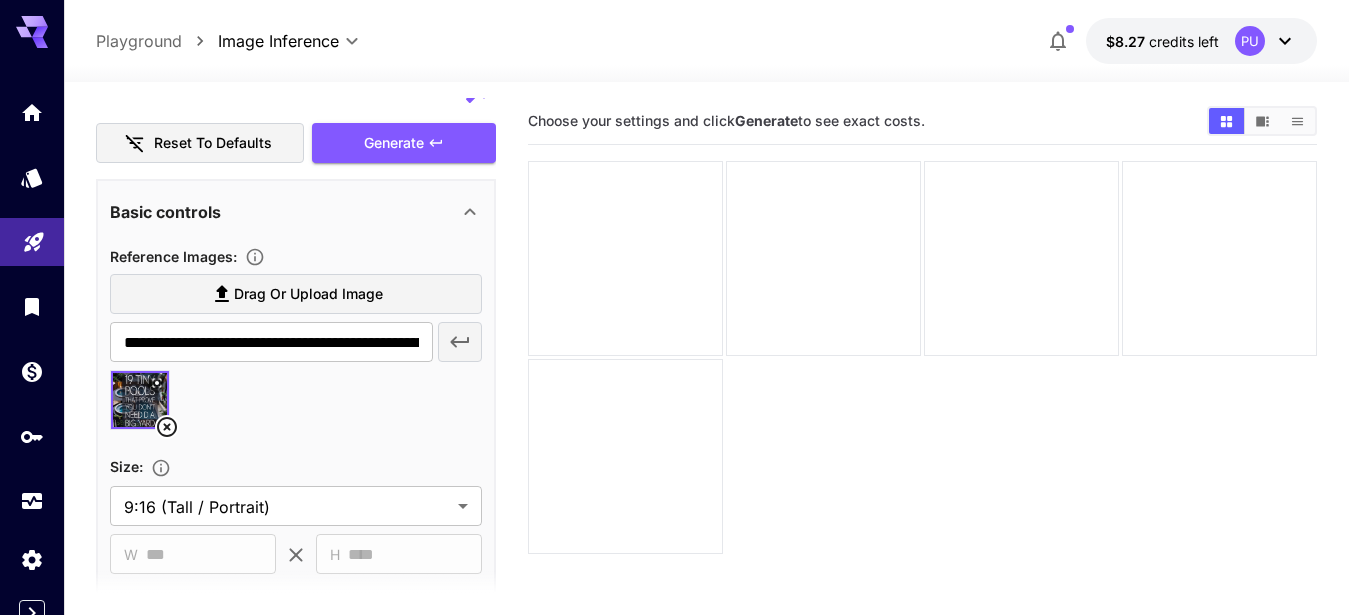 scroll, scrollTop: 300, scrollLeft: 0, axis: vertical 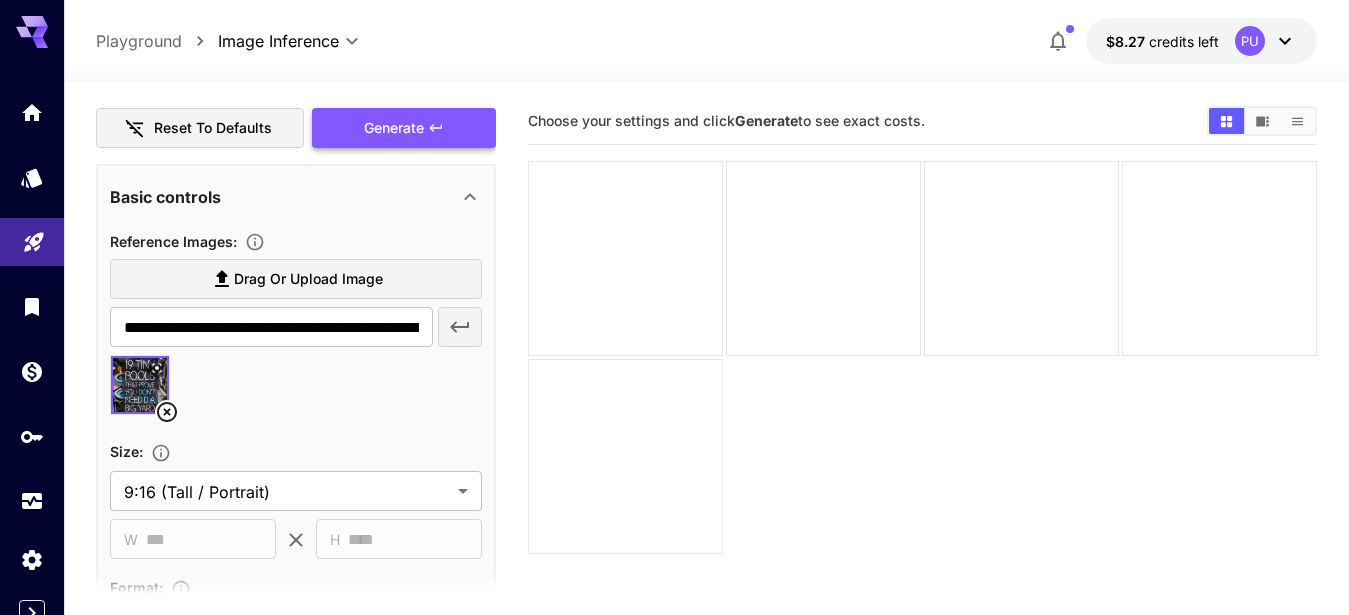 click on "Generate" at bounding box center [394, 128] 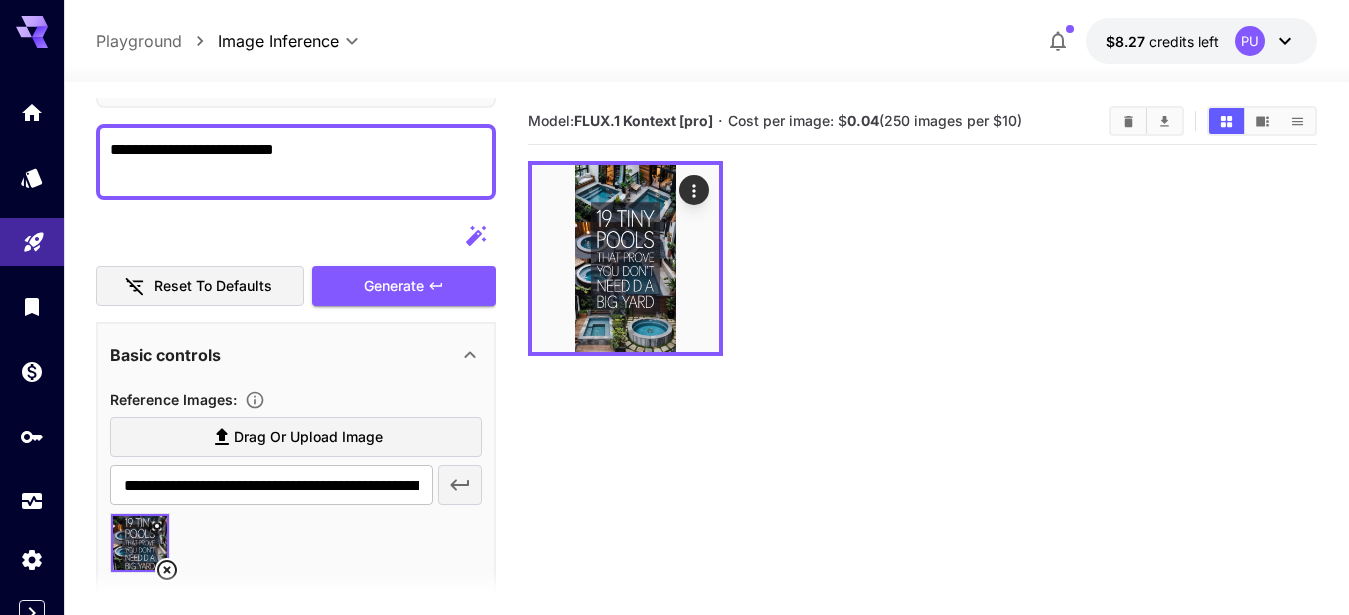 scroll, scrollTop: 144, scrollLeft: 0, axis: vertical 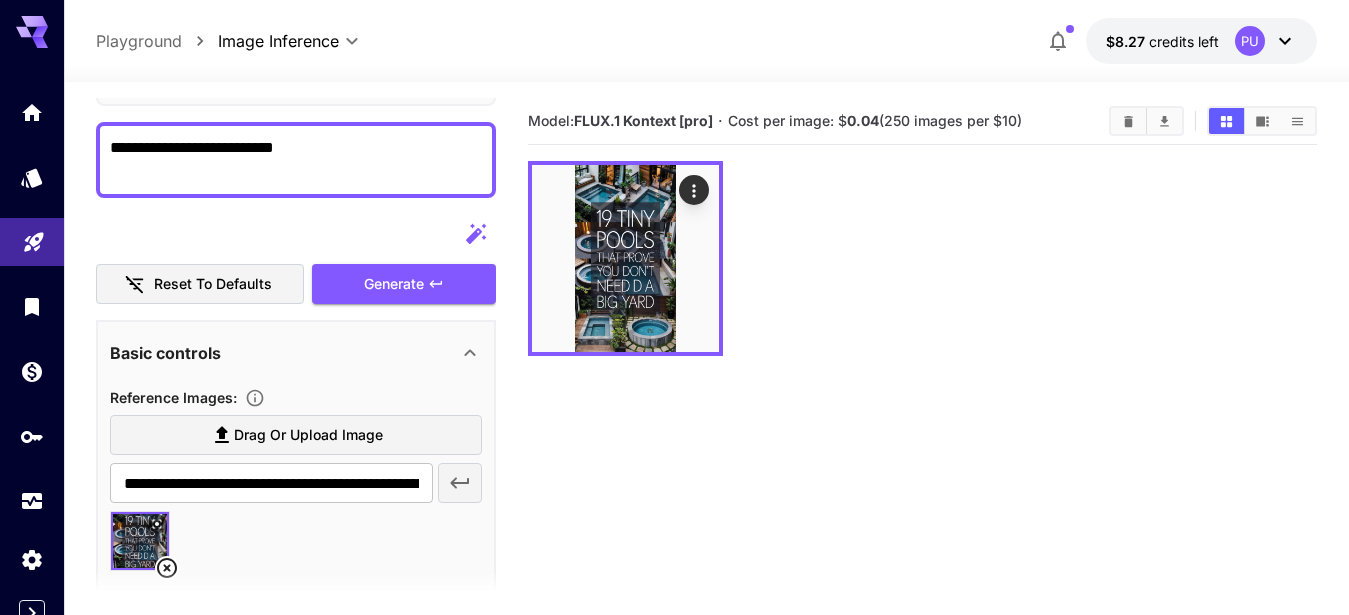 click on "**********" at bounding box center (287, 160) 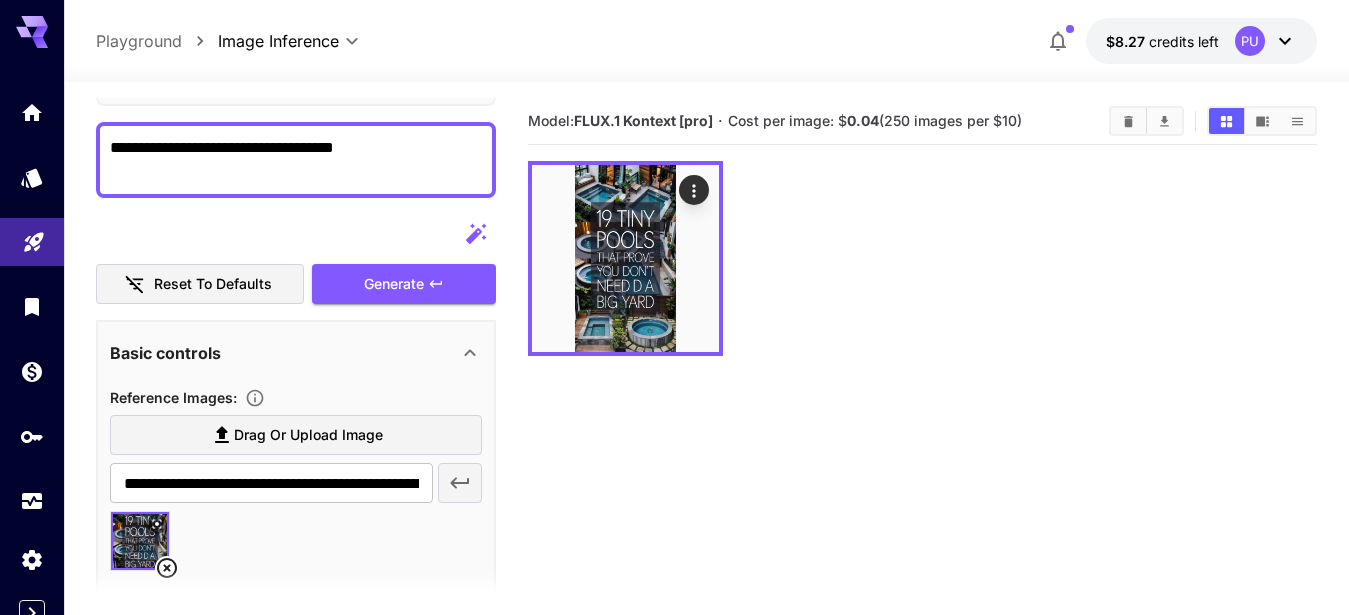paste on "**********" 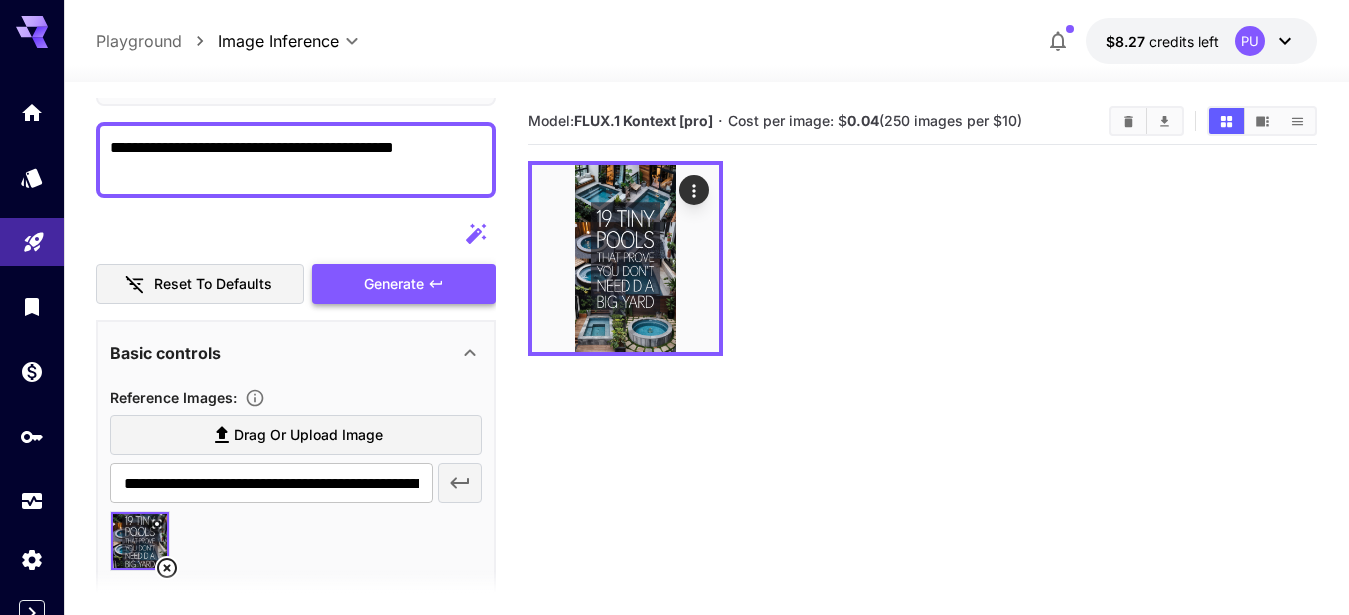 type on "**********" 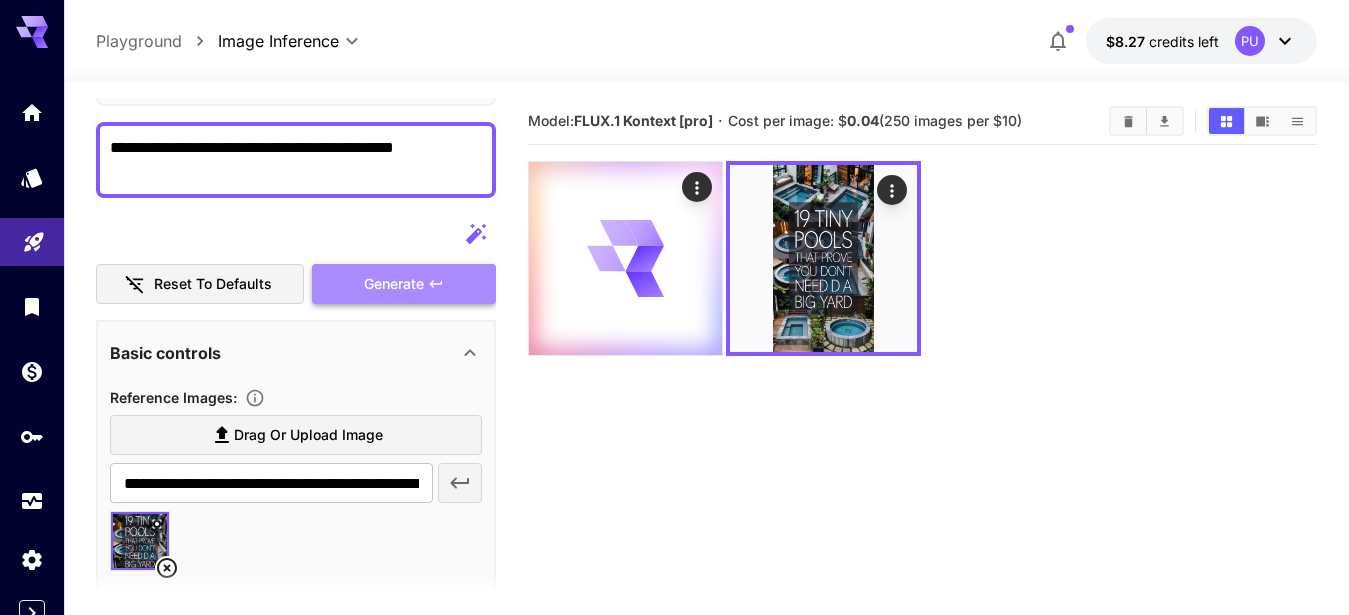 click on "Generate" at bounding box center (394, 284) 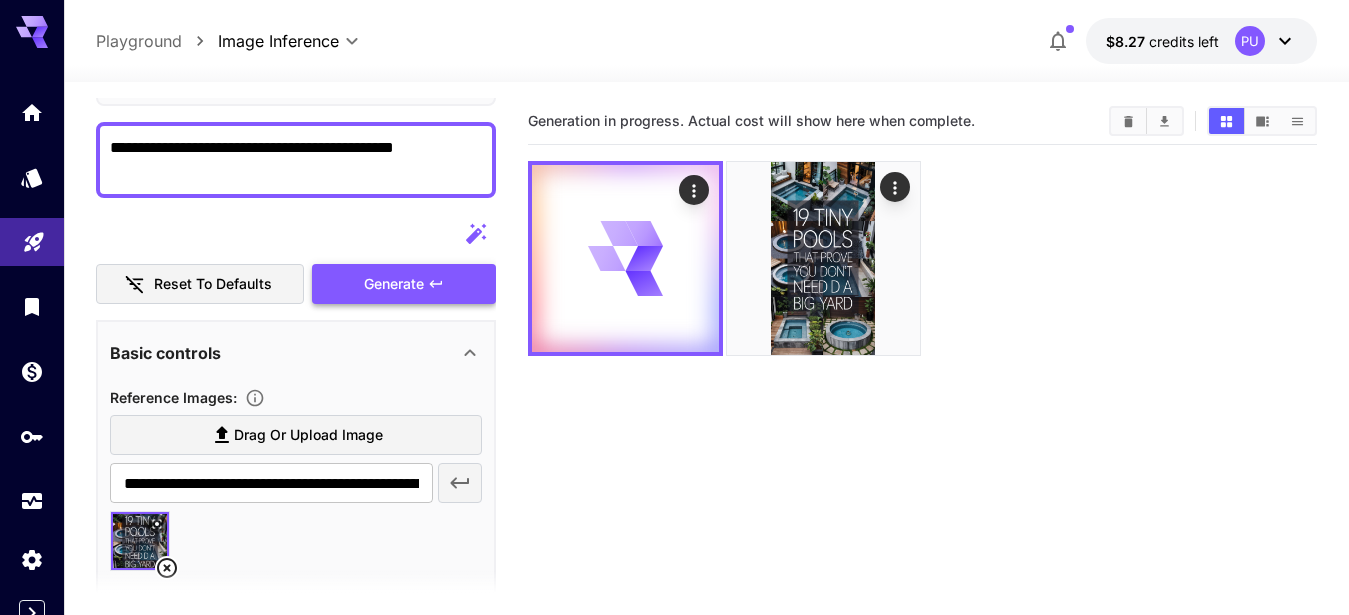 type 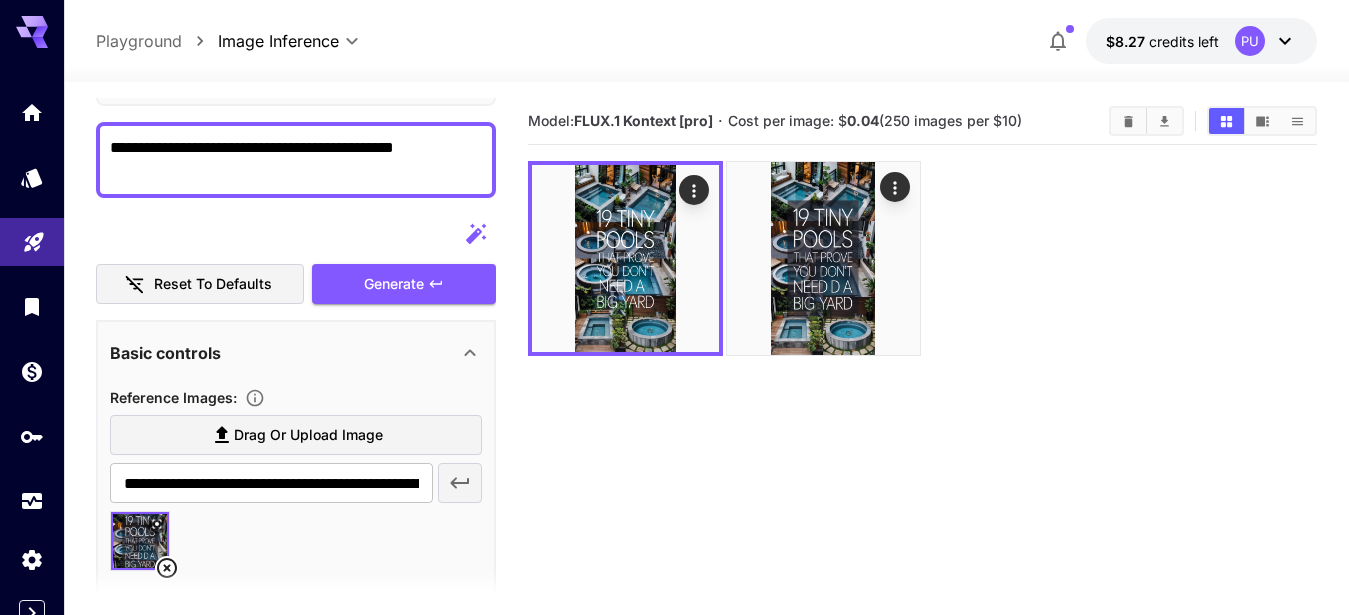 click on "**********" at bounding box center (287, 160) 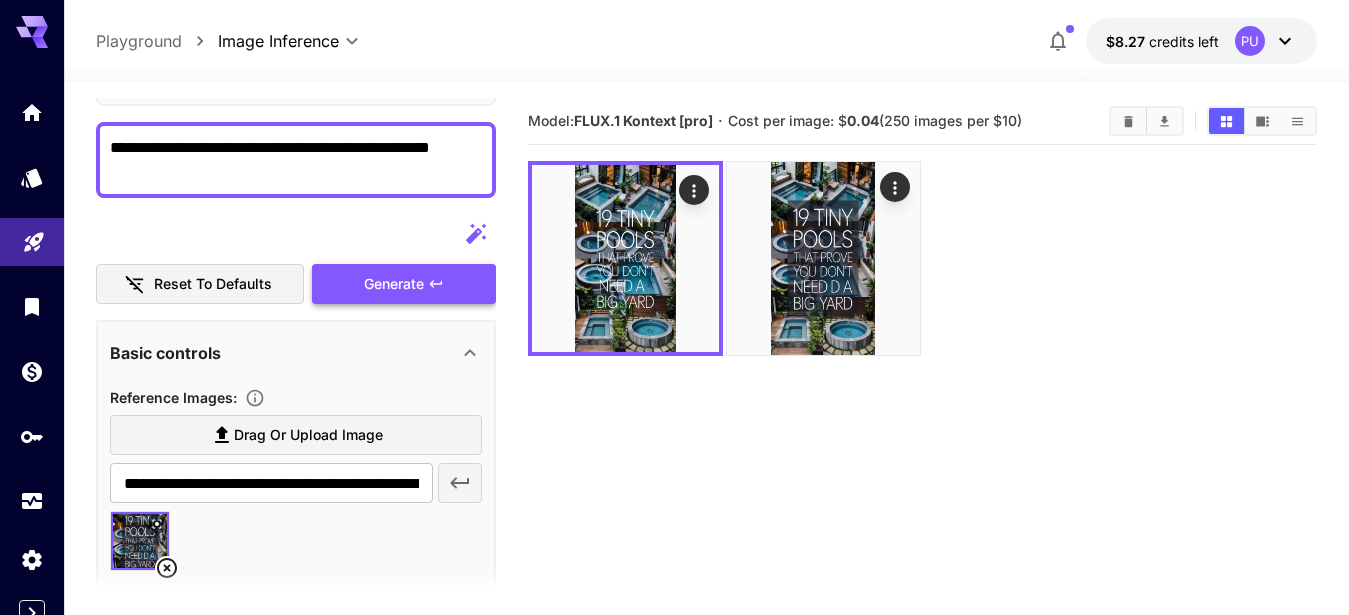 type on "**********" 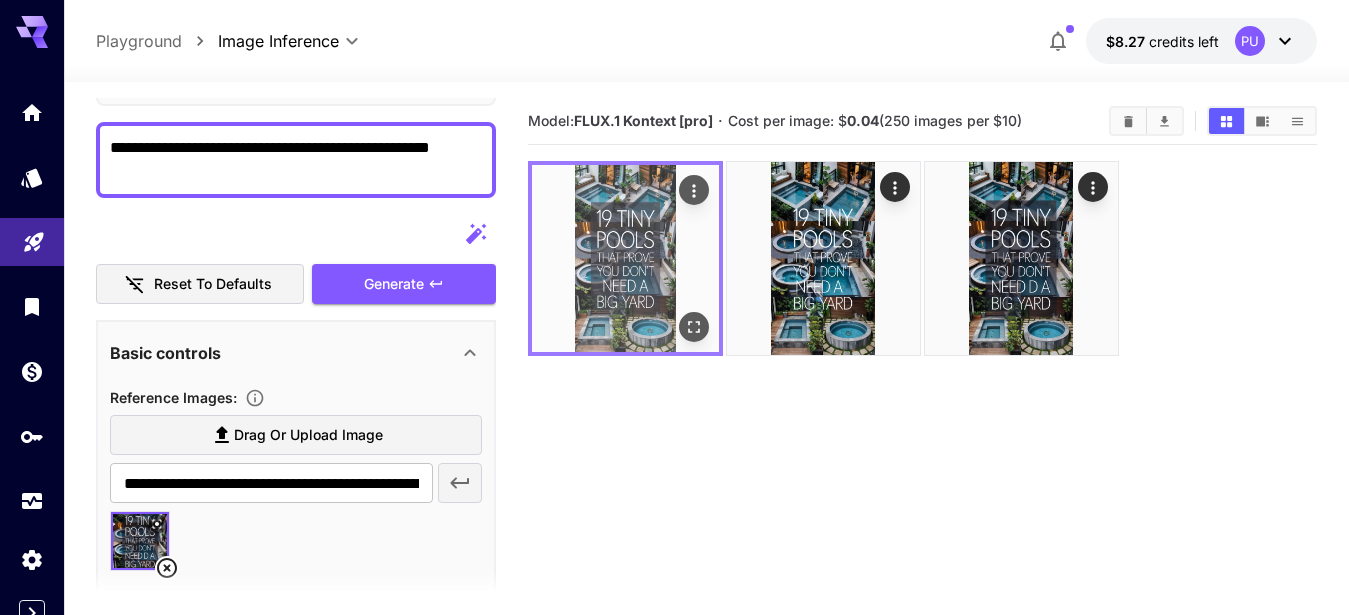 click 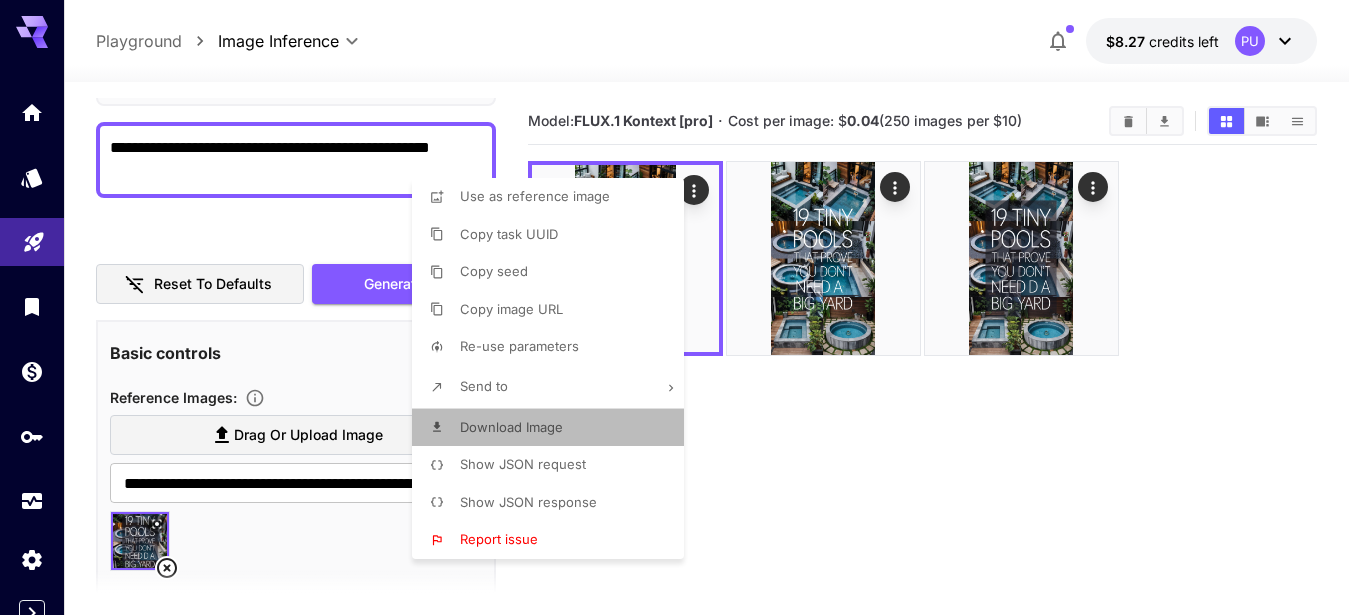 click on "Download Image" at bounding box center [511, 427] 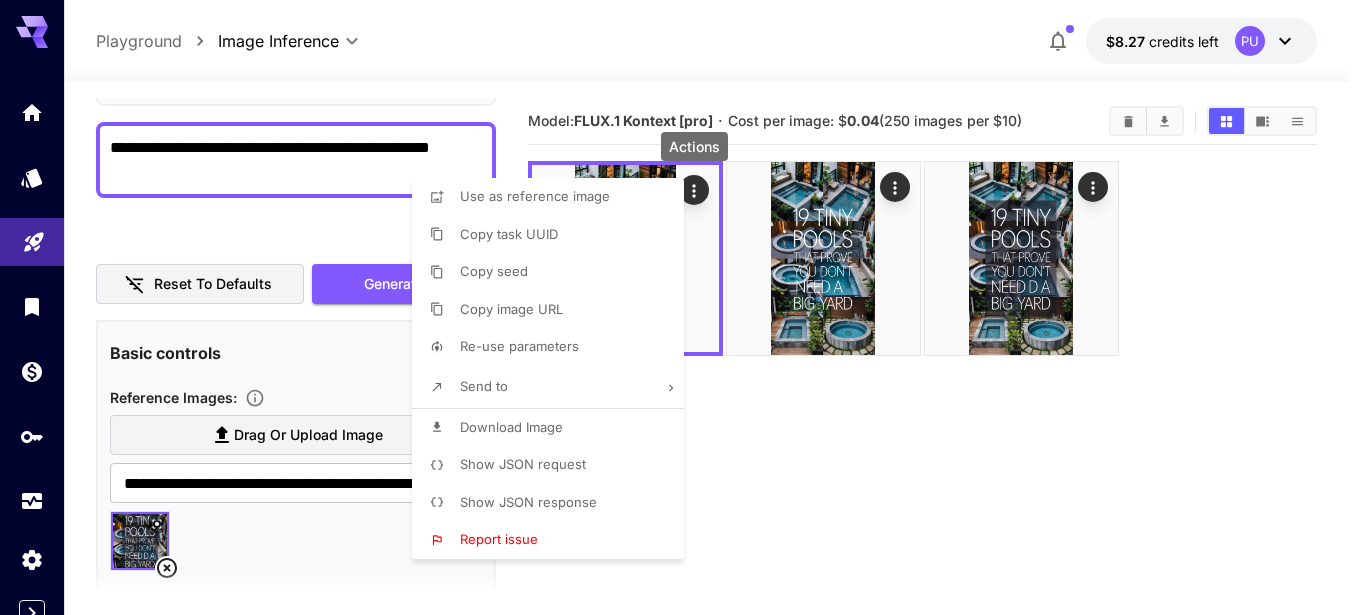 click at bounding box center [683, 307] 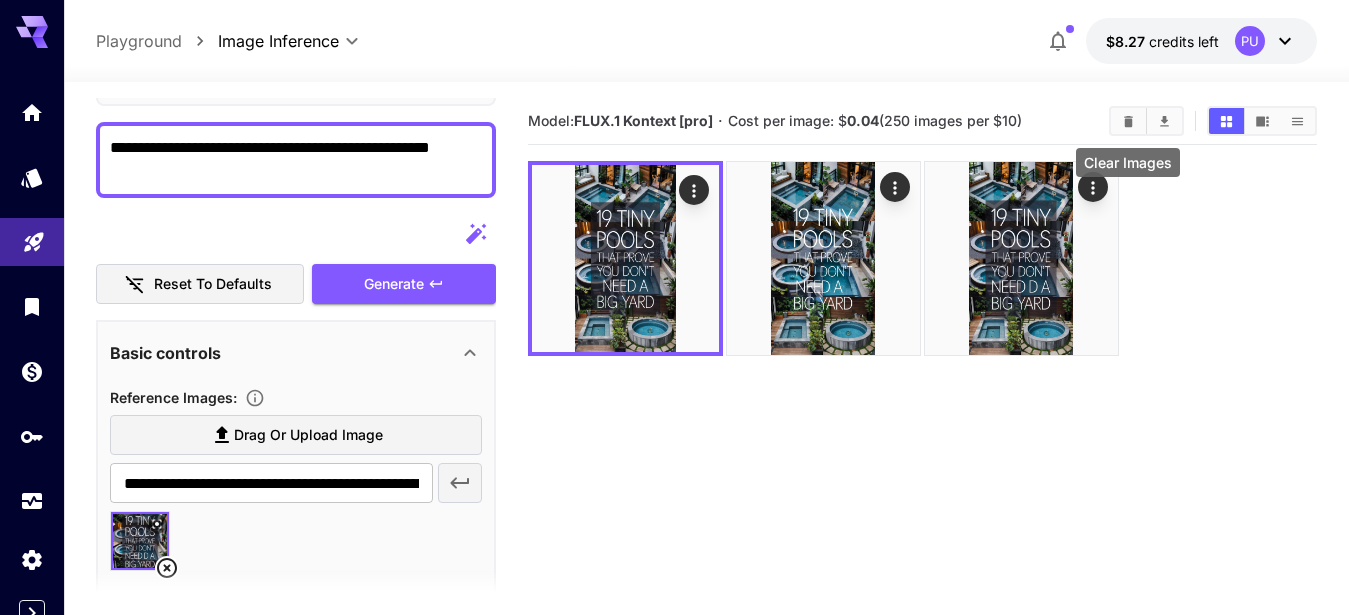 click 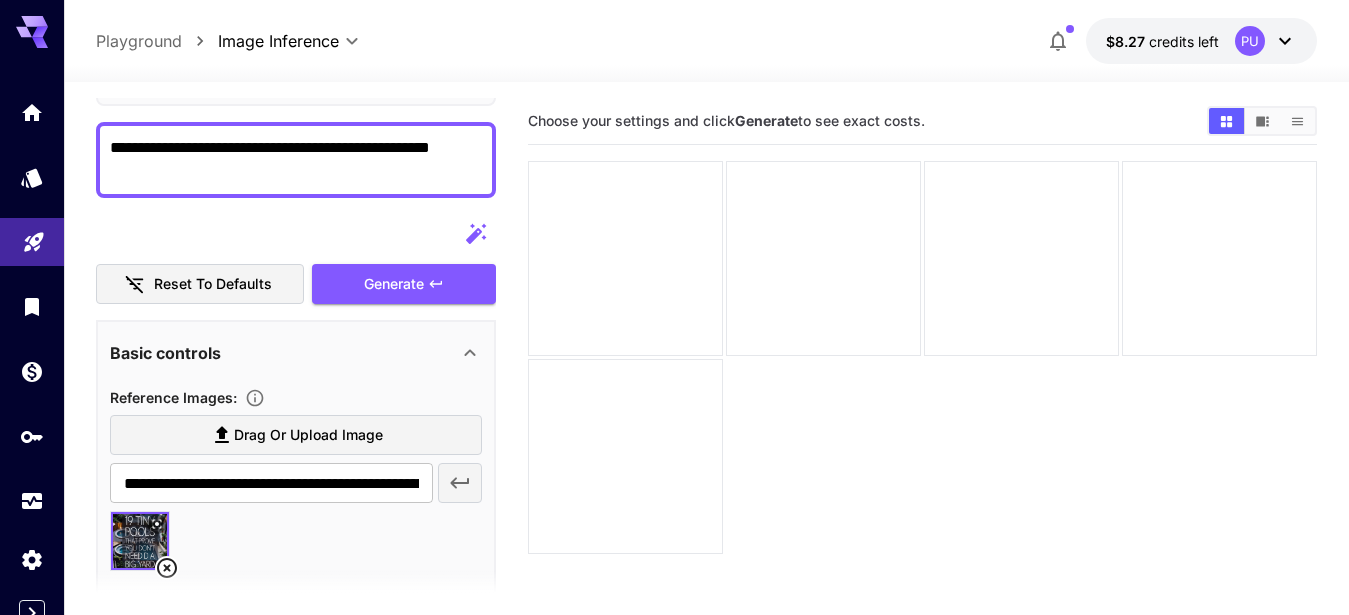 click at bounding box center [296, 596] 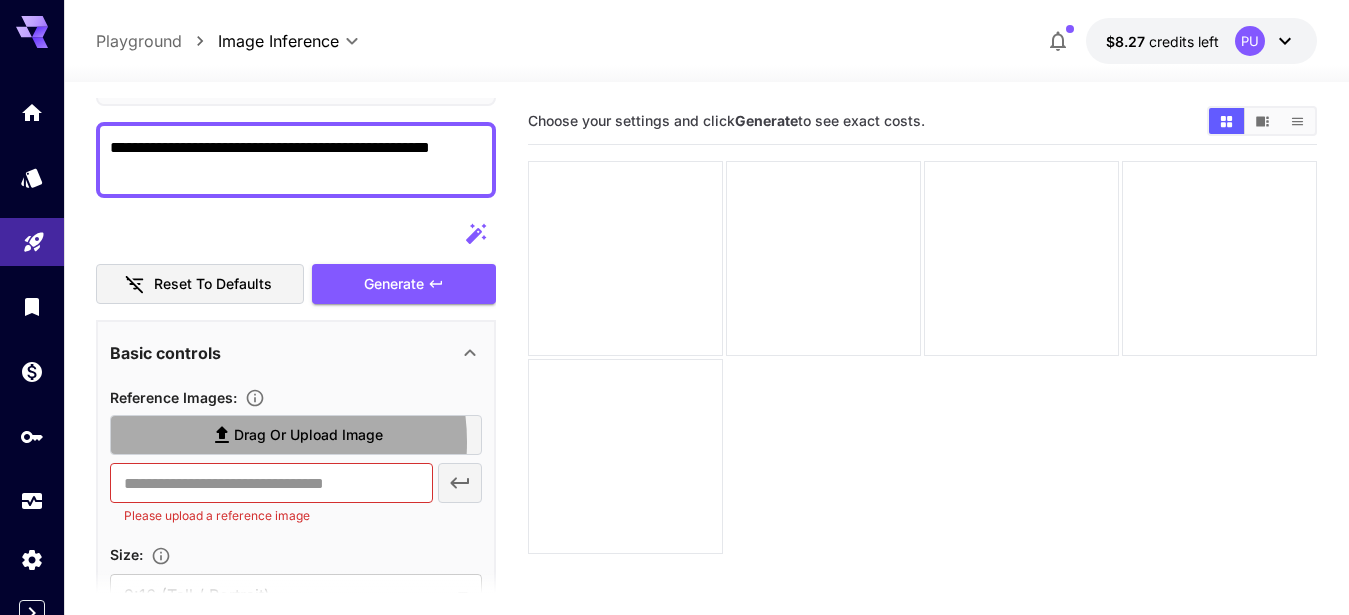 click on "Drag or upload image" at bounding box center [308, 435] 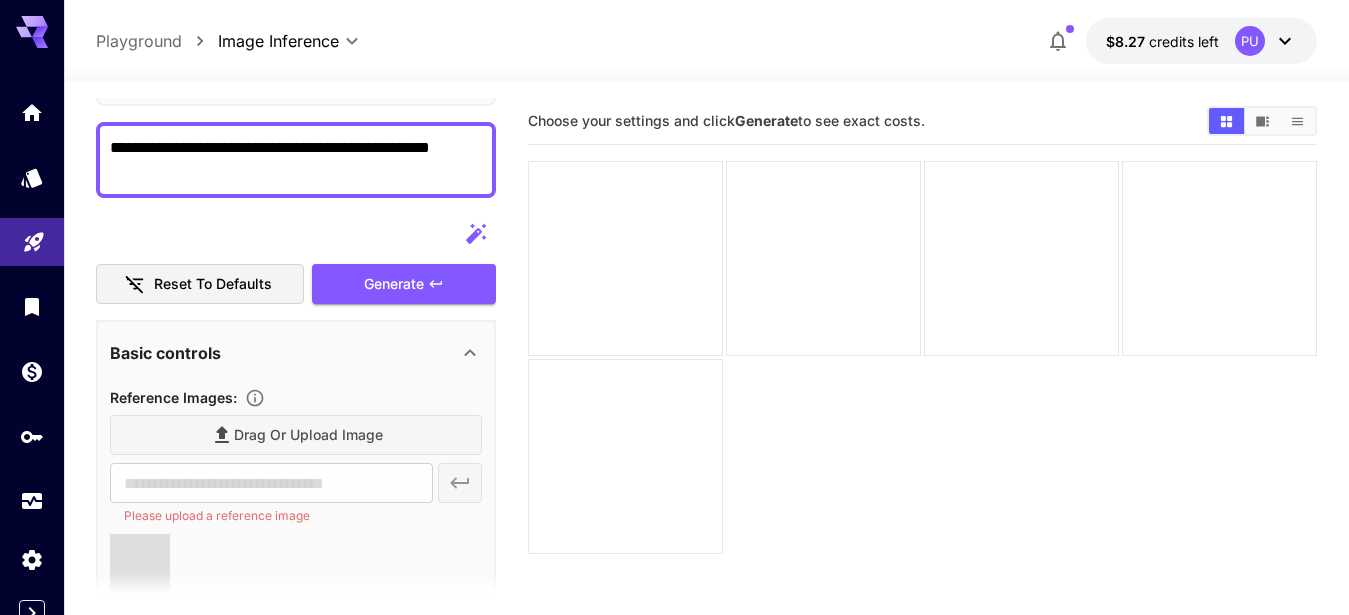 click on "**********" at bounding box center (287, 160) 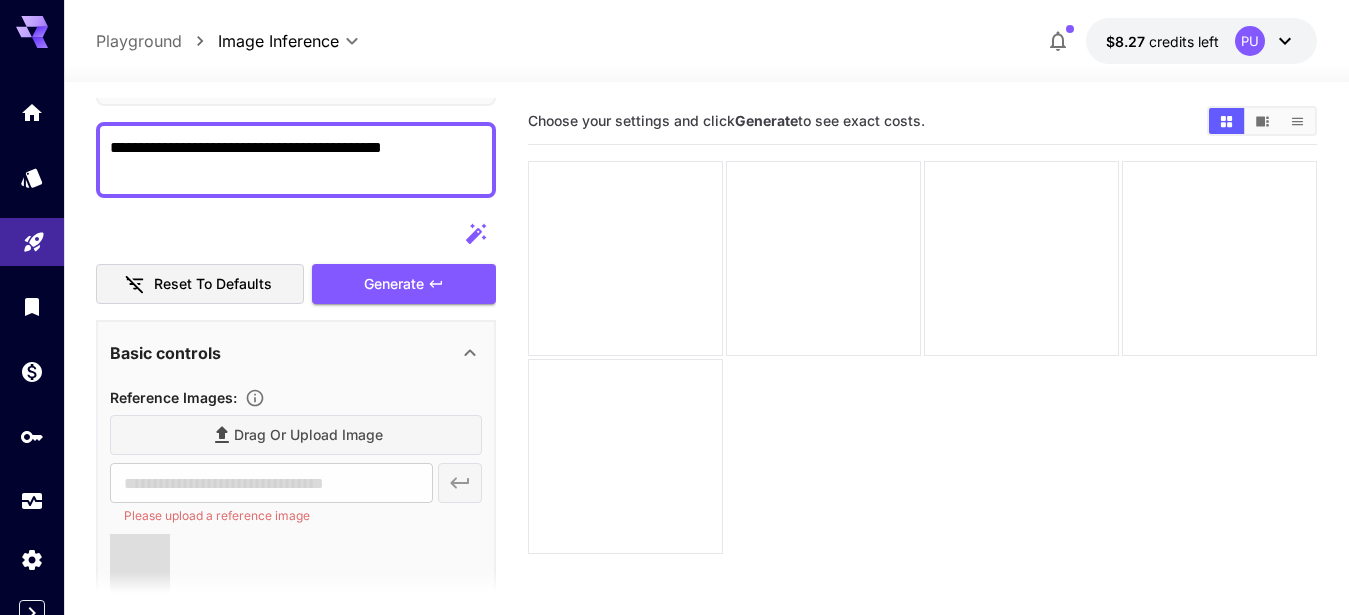 click on "**********" at bounding box center [287, 160] 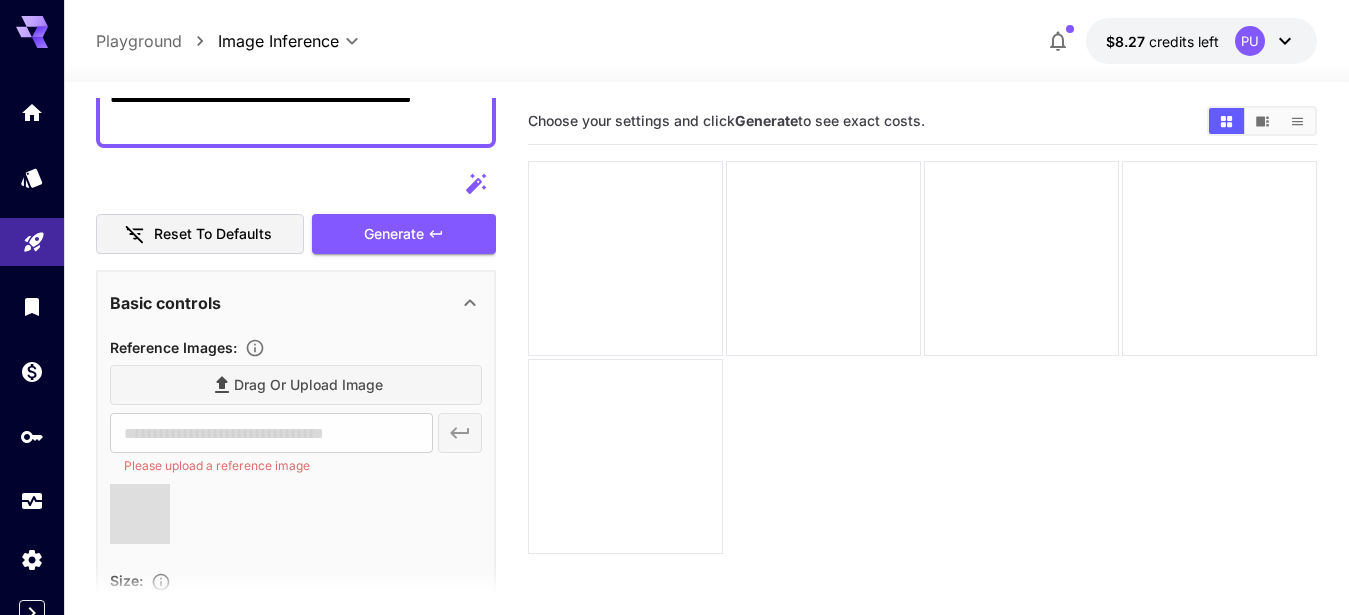 scroll, scrollTop: 209, scrollLeft: 0, axis: vertical 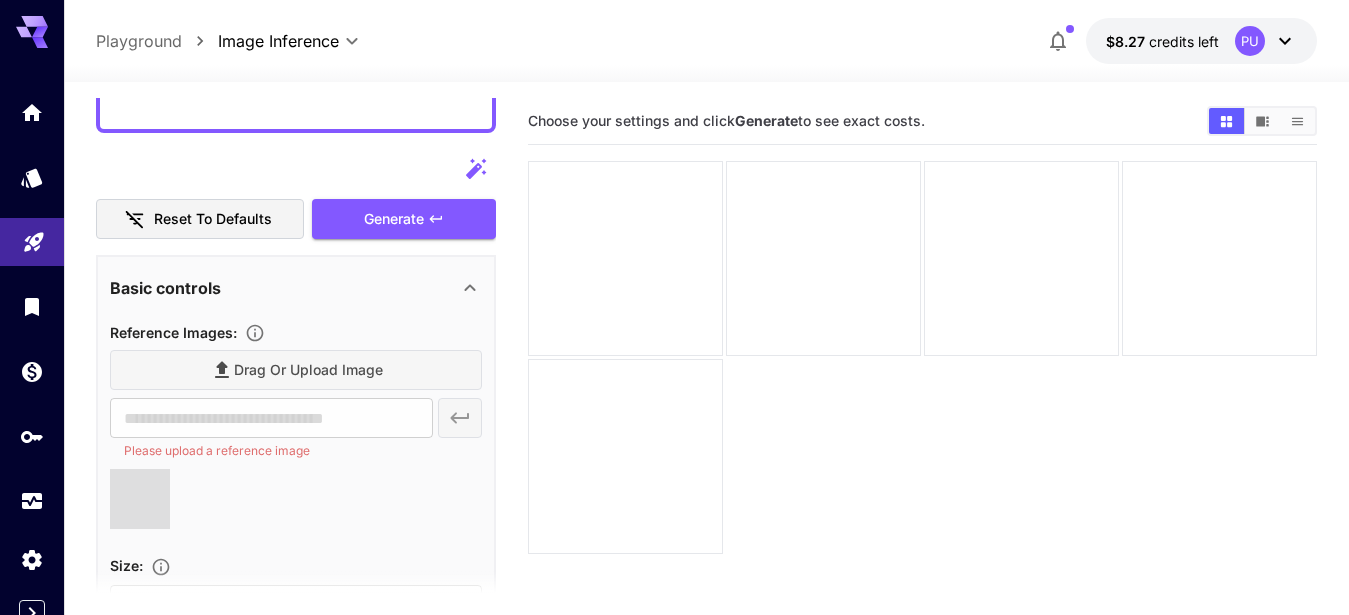 type on "**********" 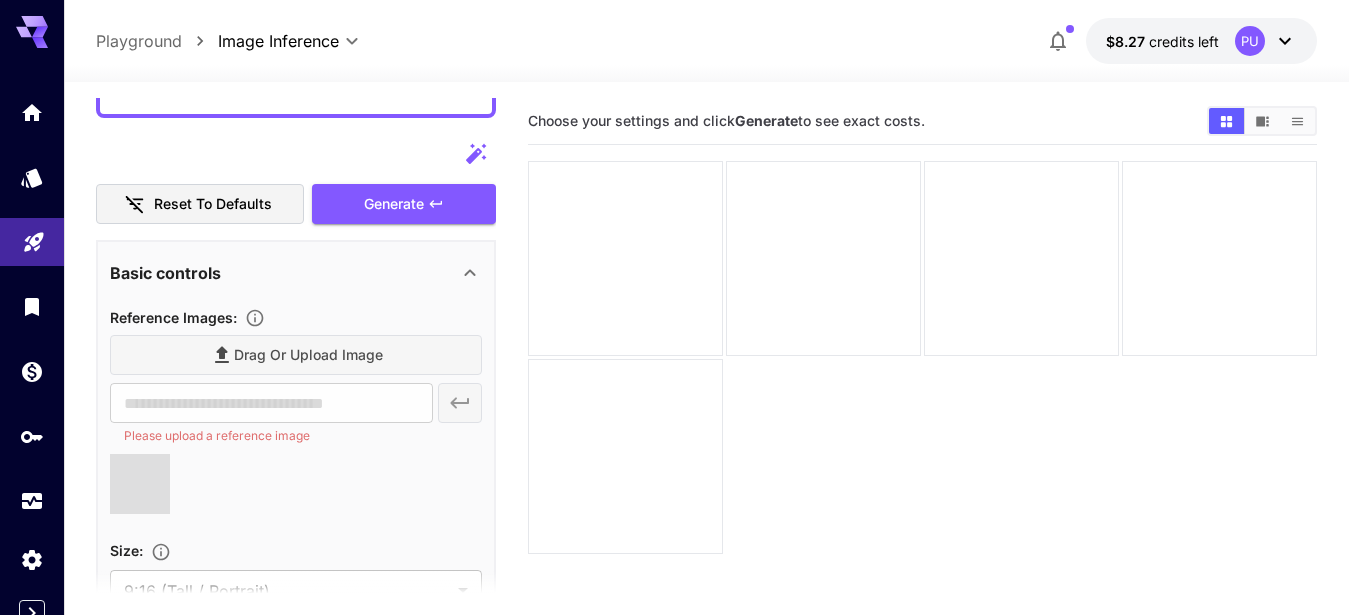 scroll, scrollTop: 222, scrollLeft: 0, axis: vertical 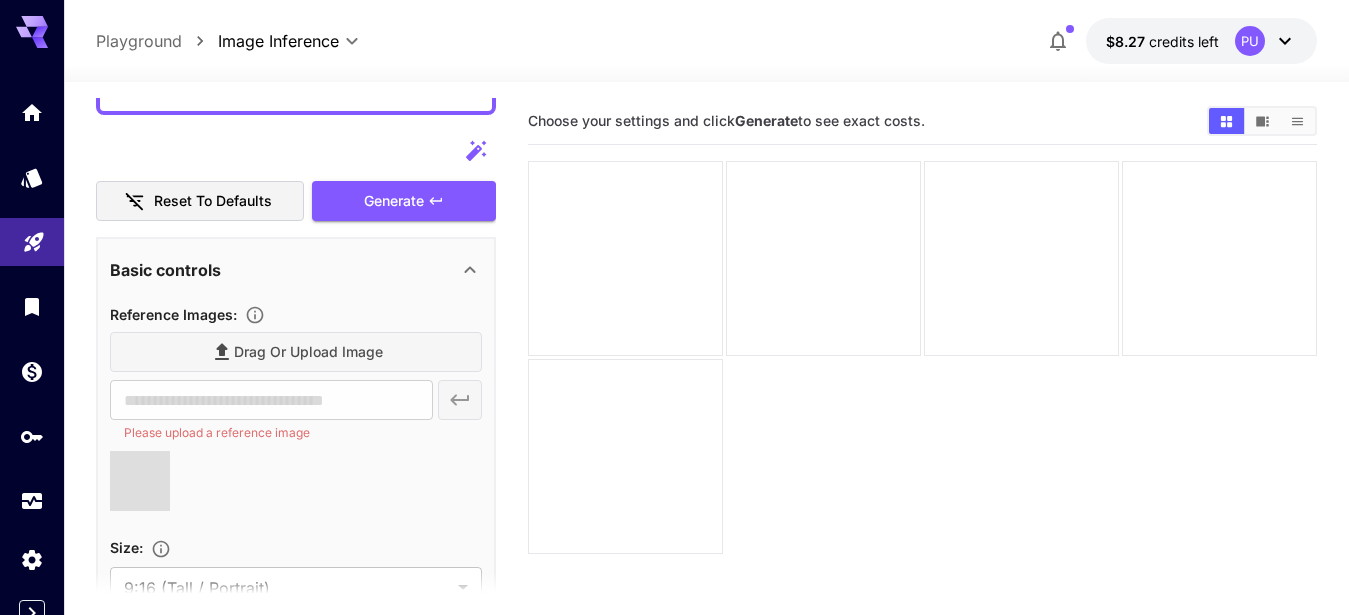 type on "**********" 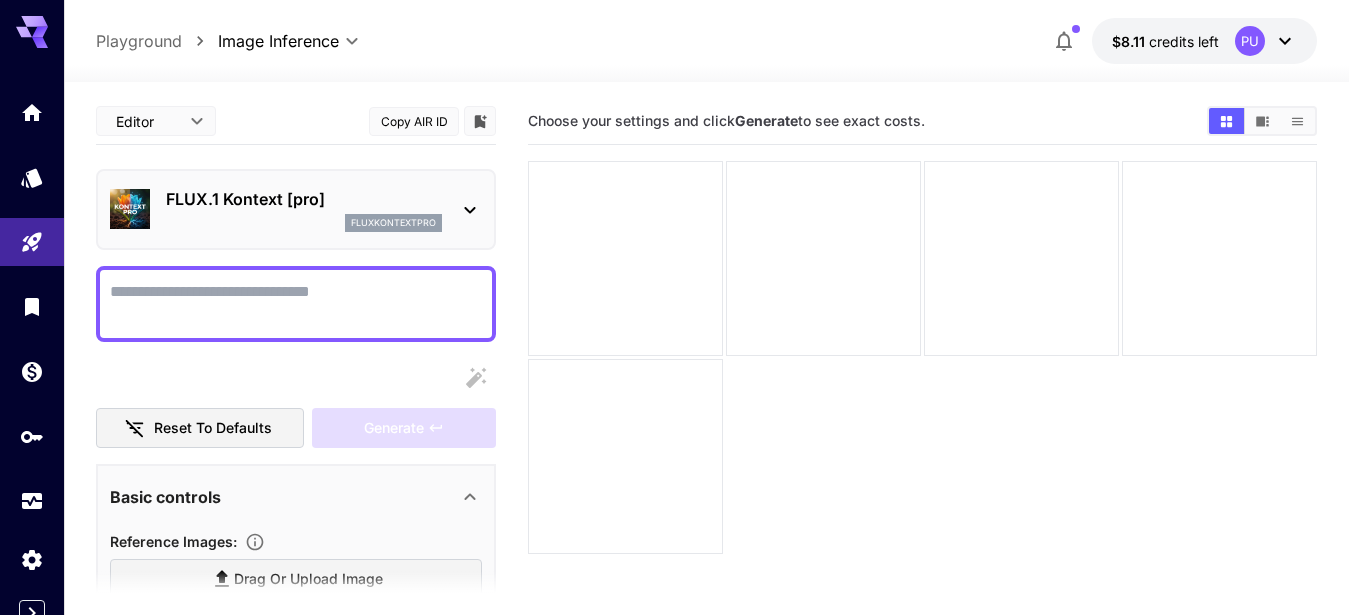 scroll, scrollTop: 0, scrollLeft: 0, axis: both 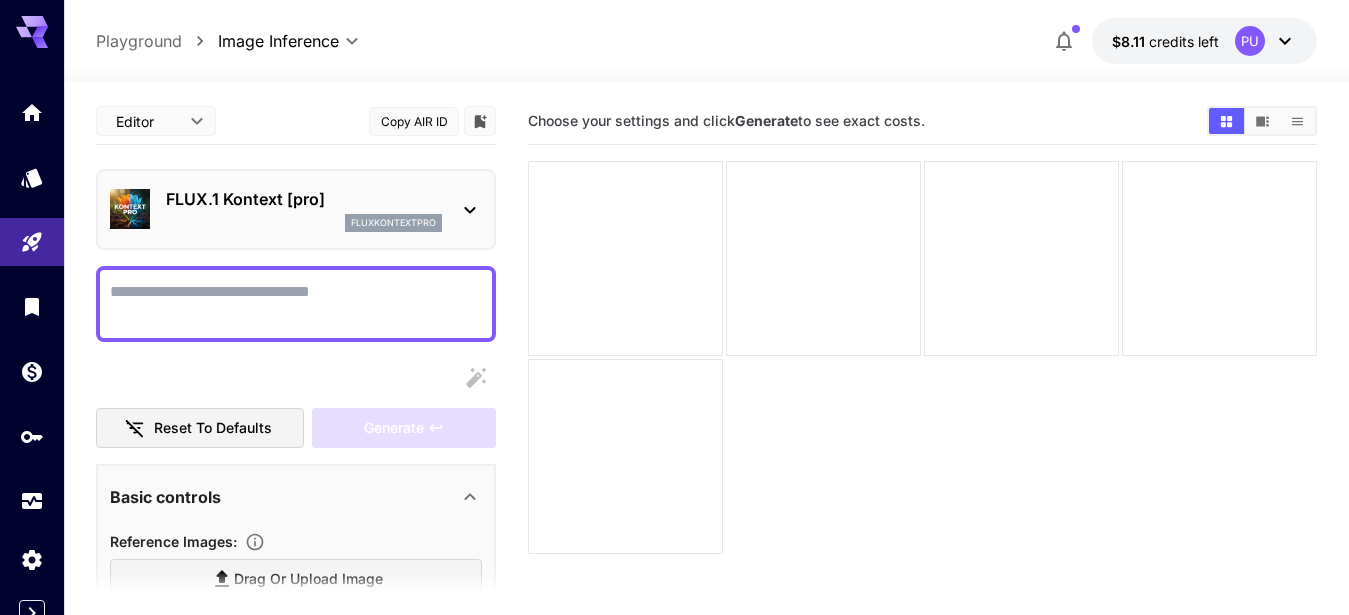 paste on "**********" 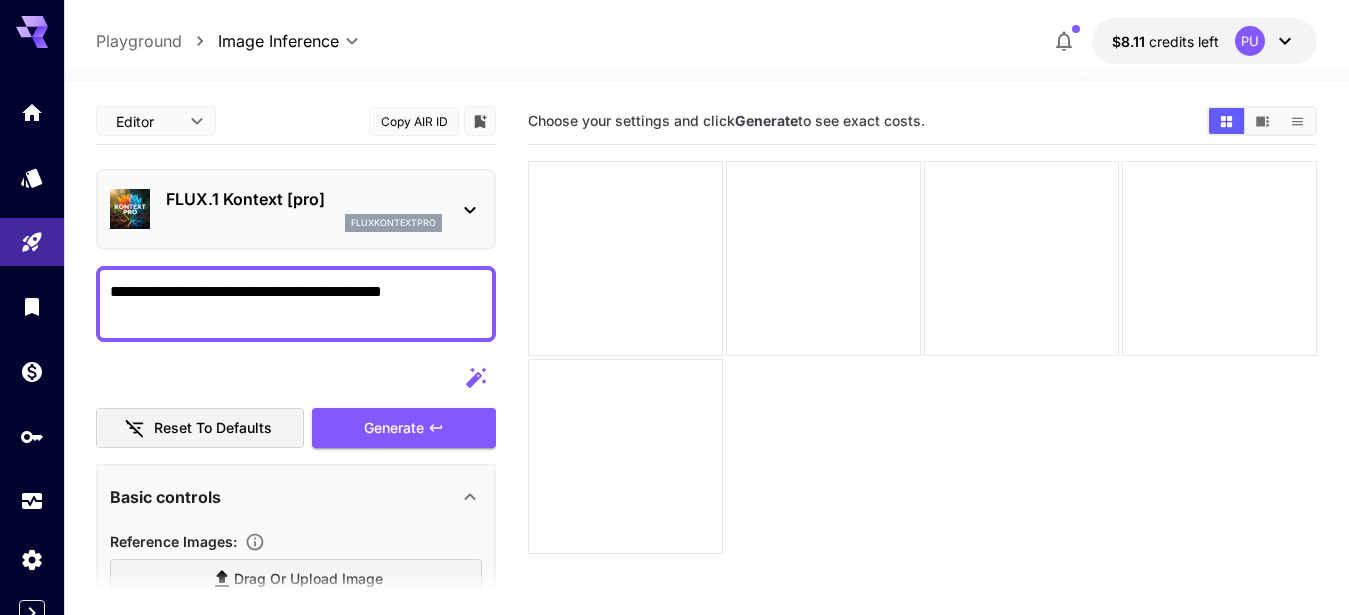 click on "**********" at bounding box center [287, 304] 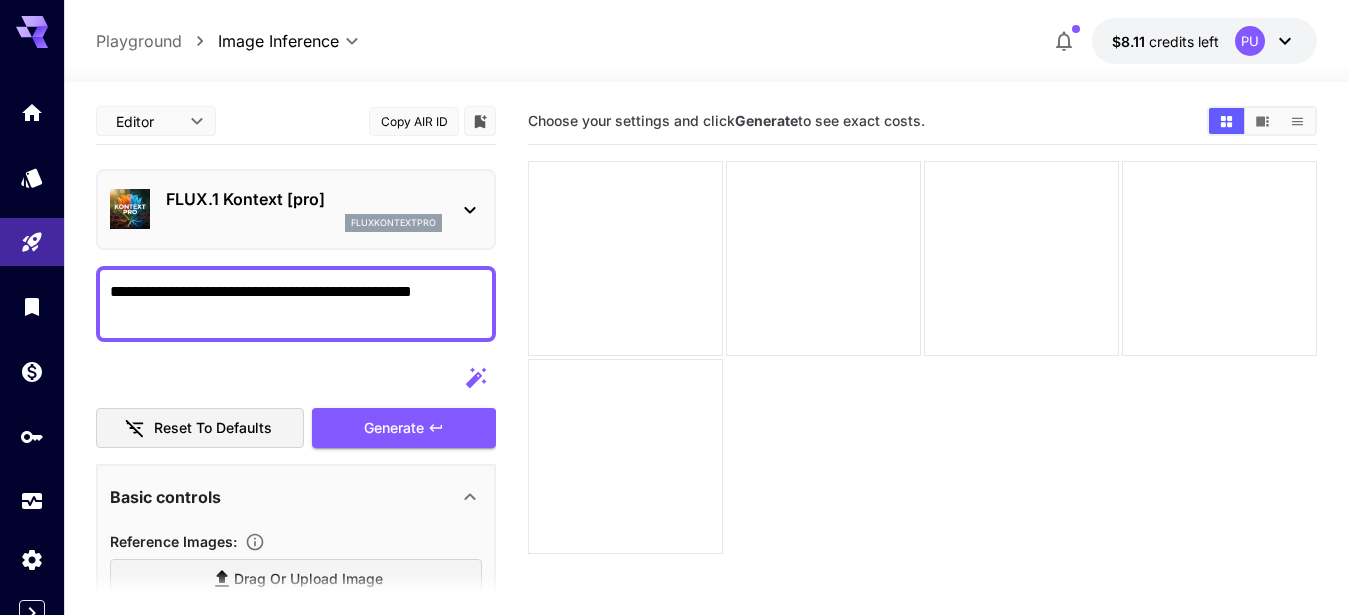 scroll, scrollTop: 84, scrollLeft: 0, axis: vertical 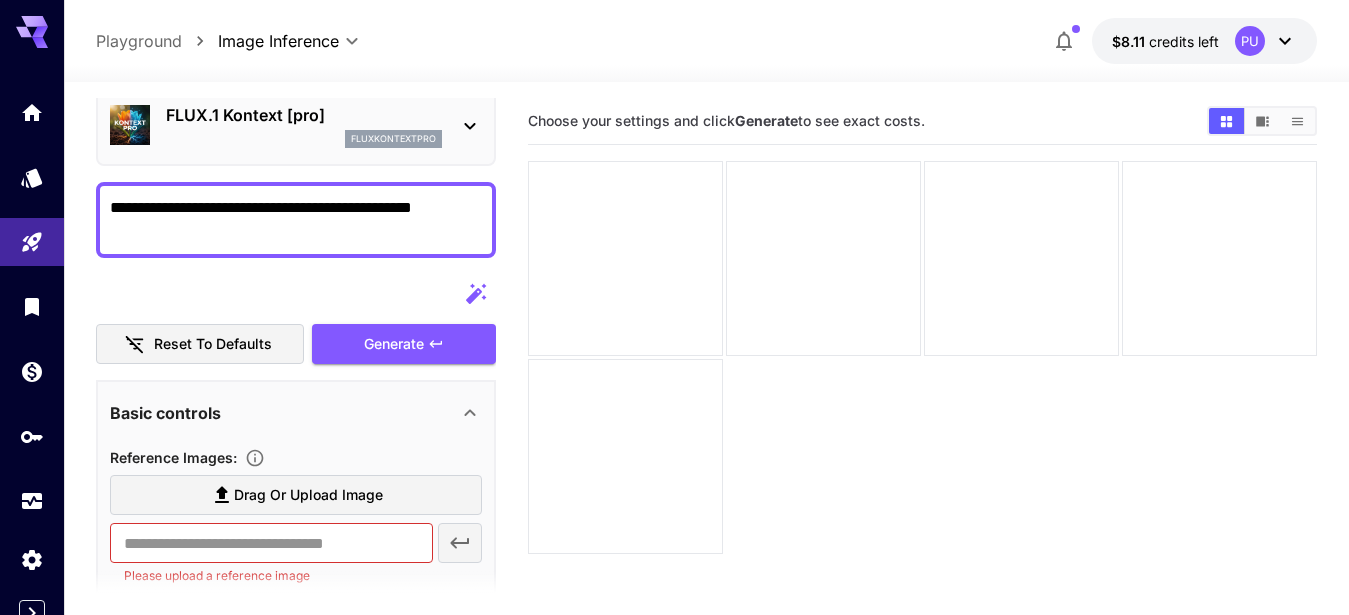 type on "**********" 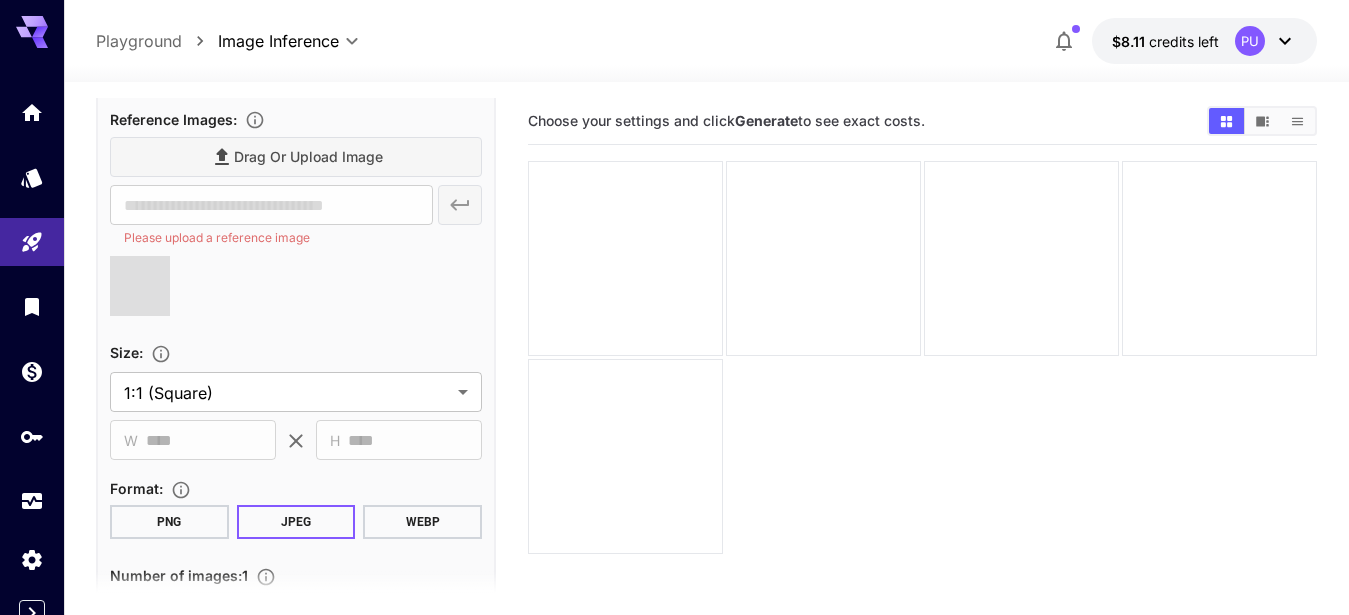 scroll, scrollTop: 427, scrollLeft: 0, axis: vertical 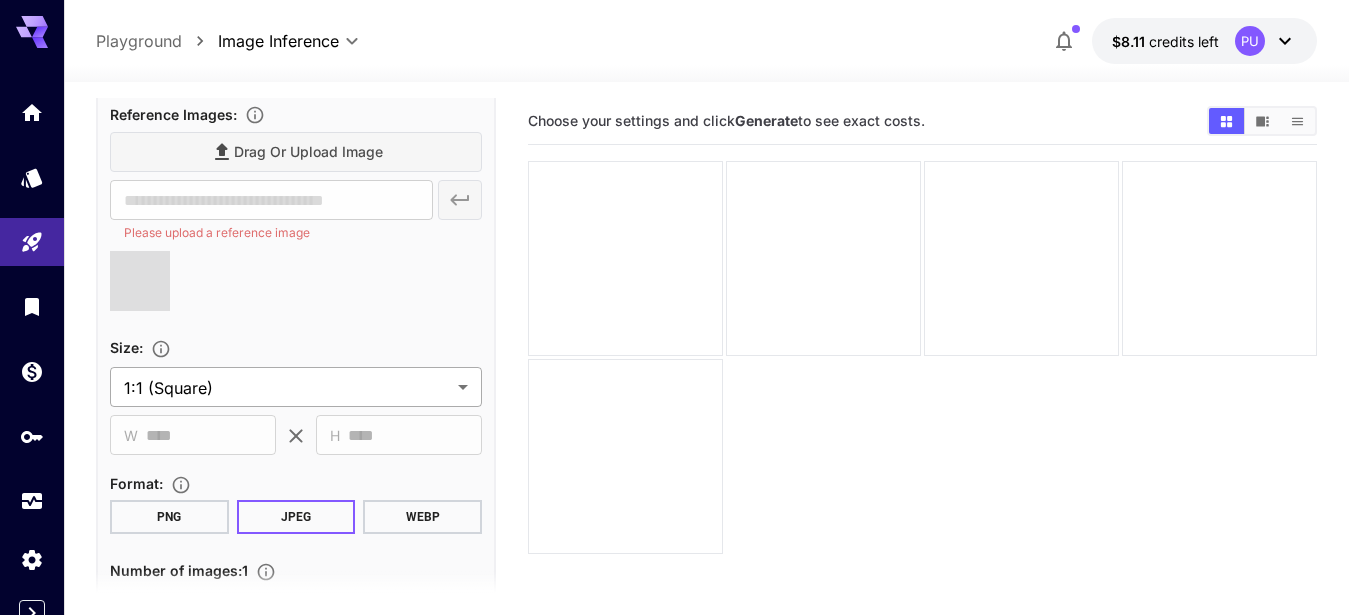click on "**********" at bounding box center (674, 386) 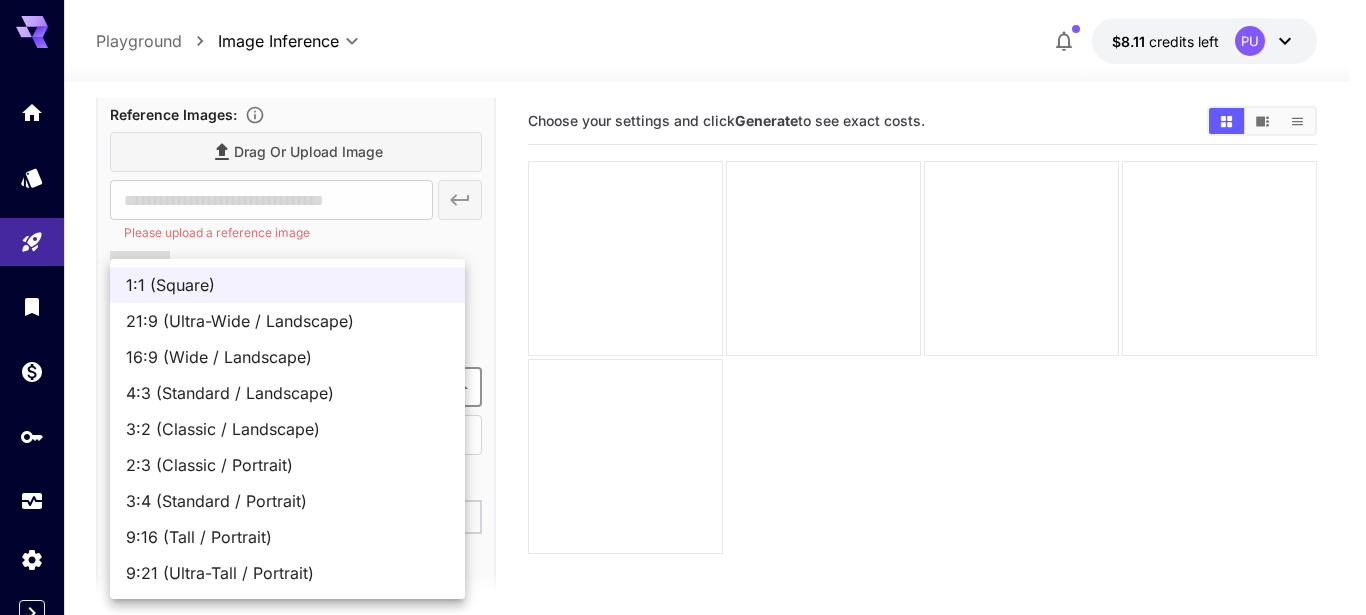 type on "**********" 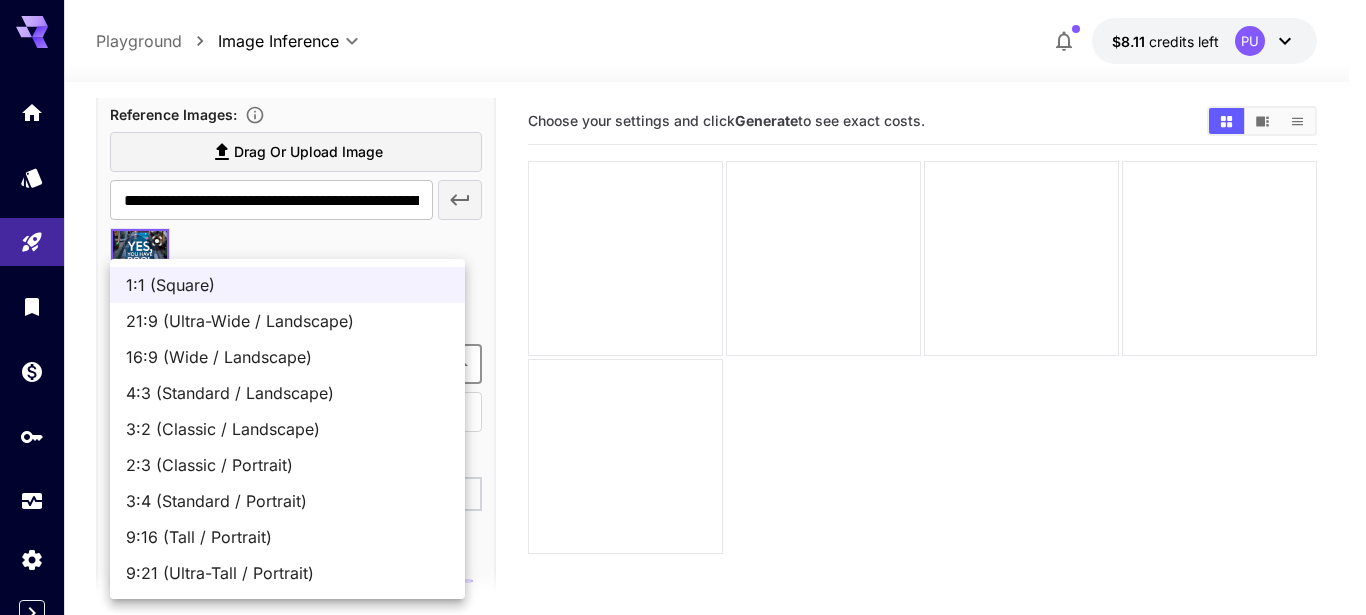 click on "9:16 (Tall / Portrait)" at bounding box center [287, 537] 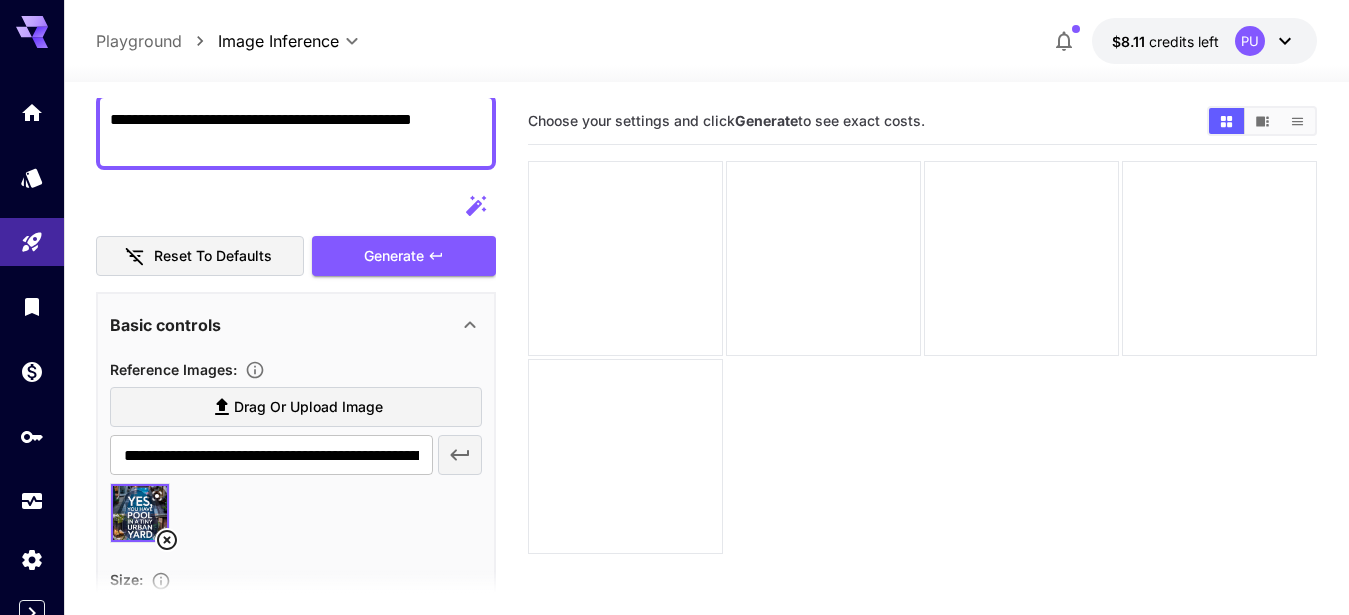 scroll, scrollTop: 147, scrollLeft: 0, axis: vertical 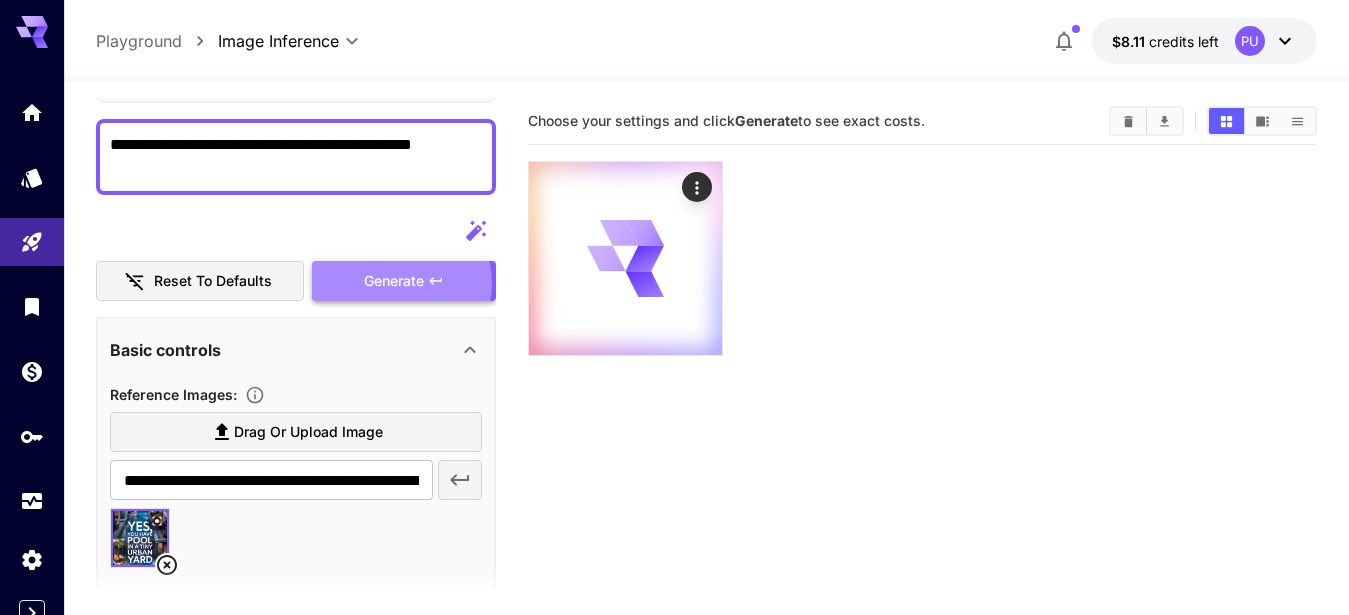 click on "Generate" at bounding box center [394, 281] 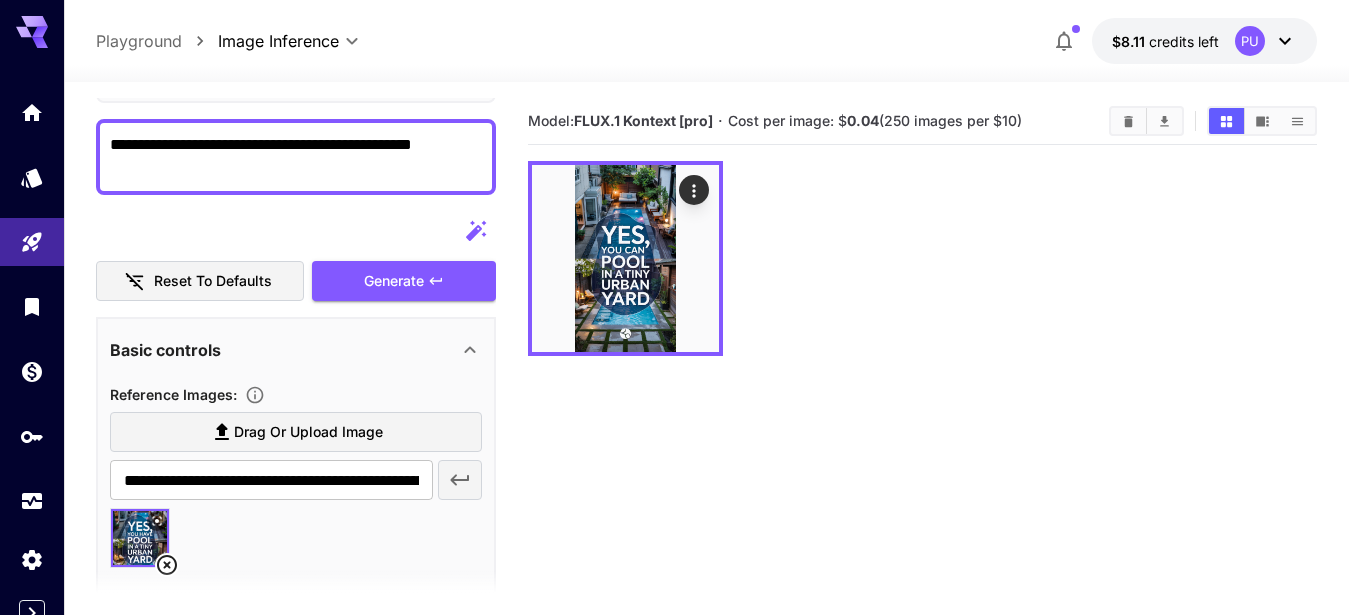 click on "**********" at bounding box center [287, 157] 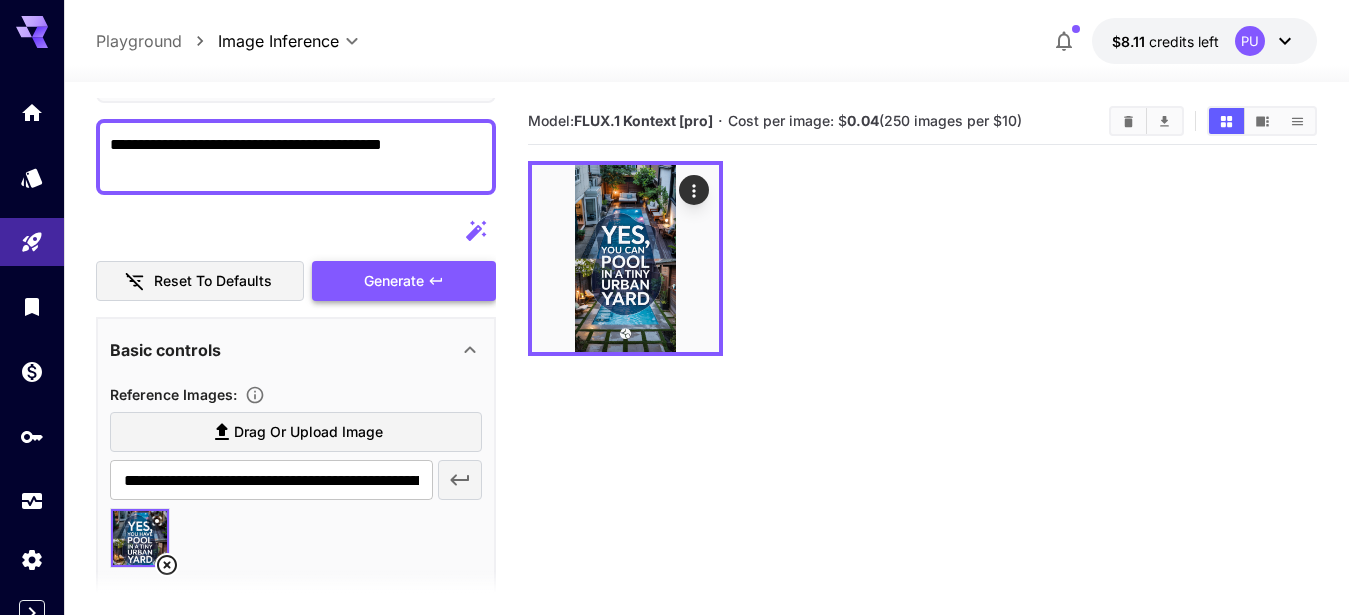 click on "Generate" at bounding box center (394, 281) 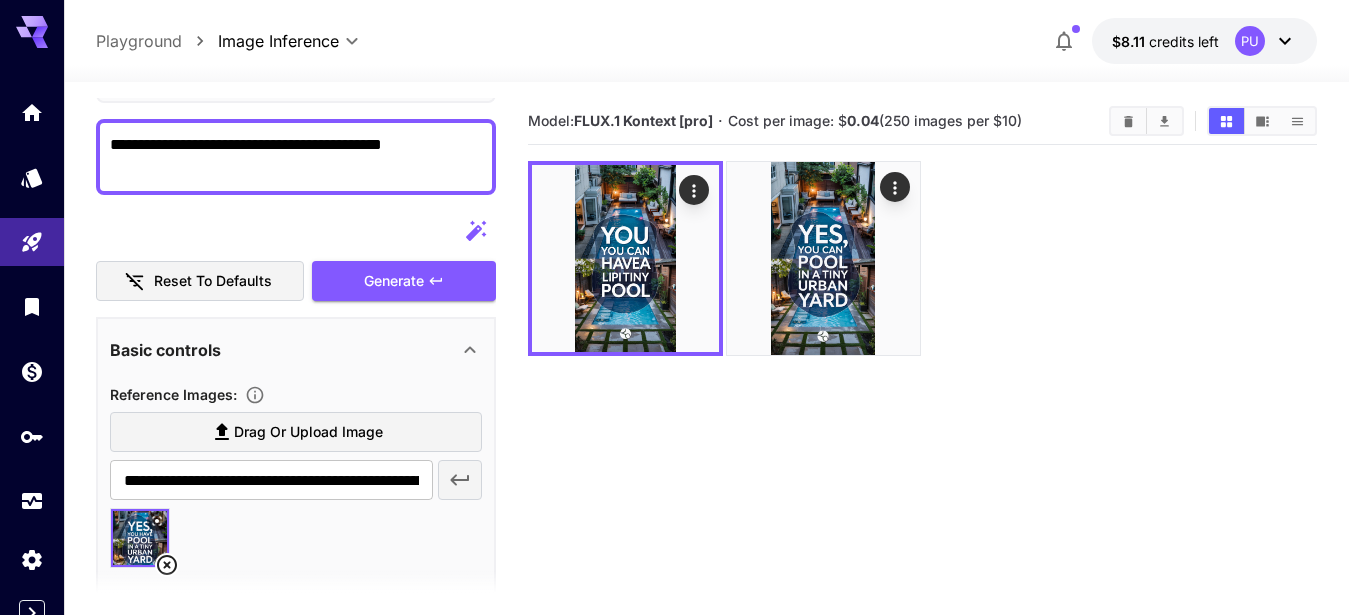 click on "**********" at bounding box center (287, 157) 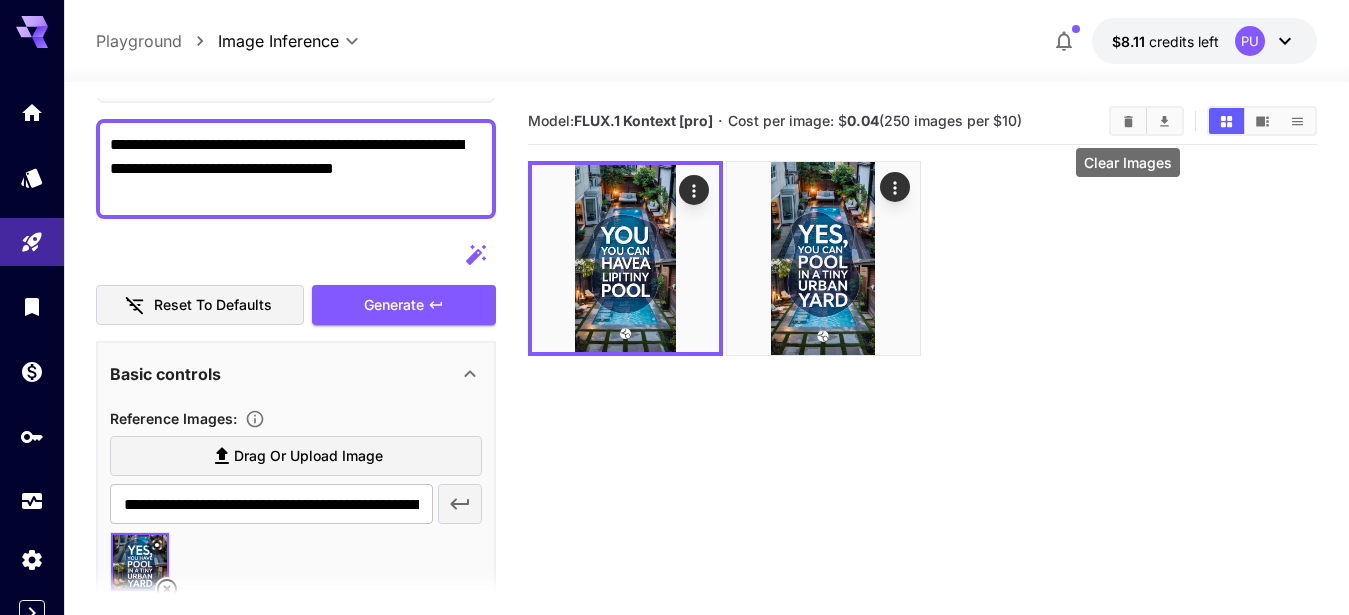 click 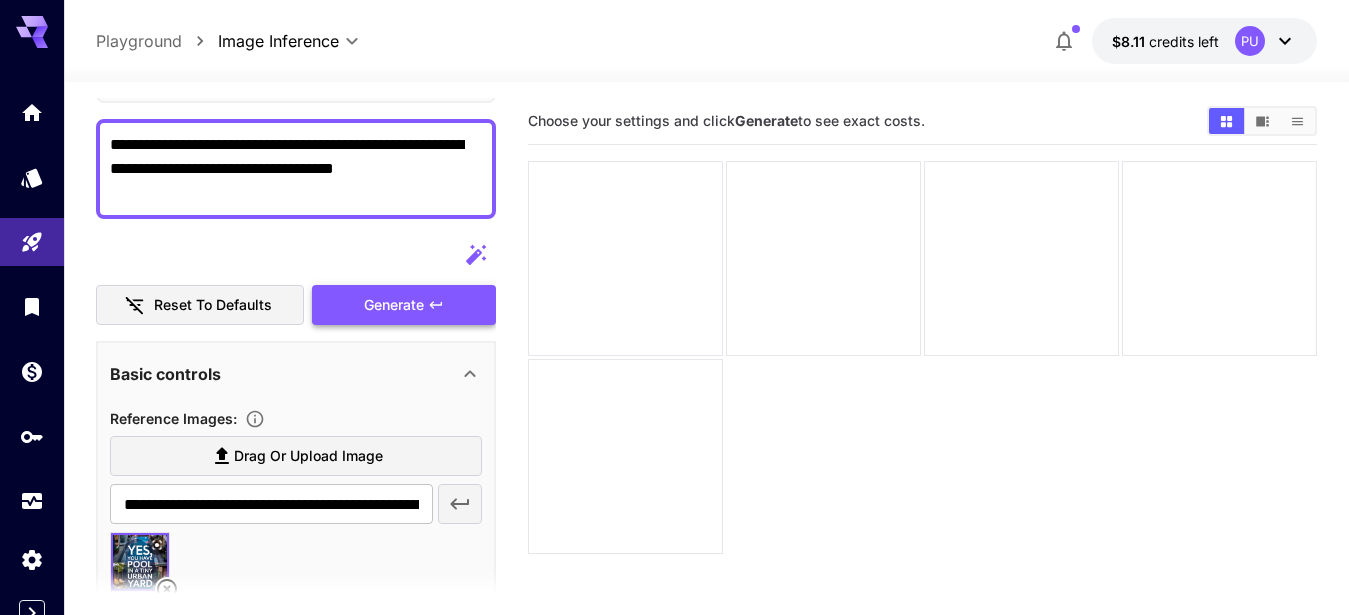 click on "Generate" at bounding box center [394, 305] 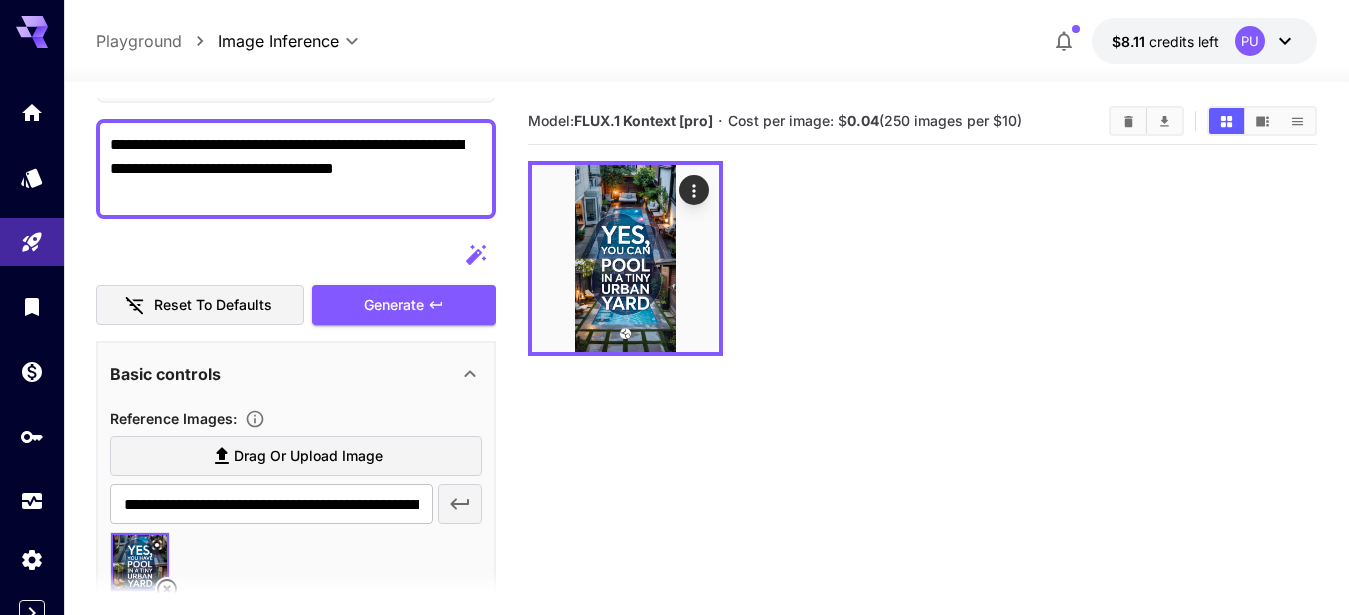 click on "**********" at bounding box center (287, 169) 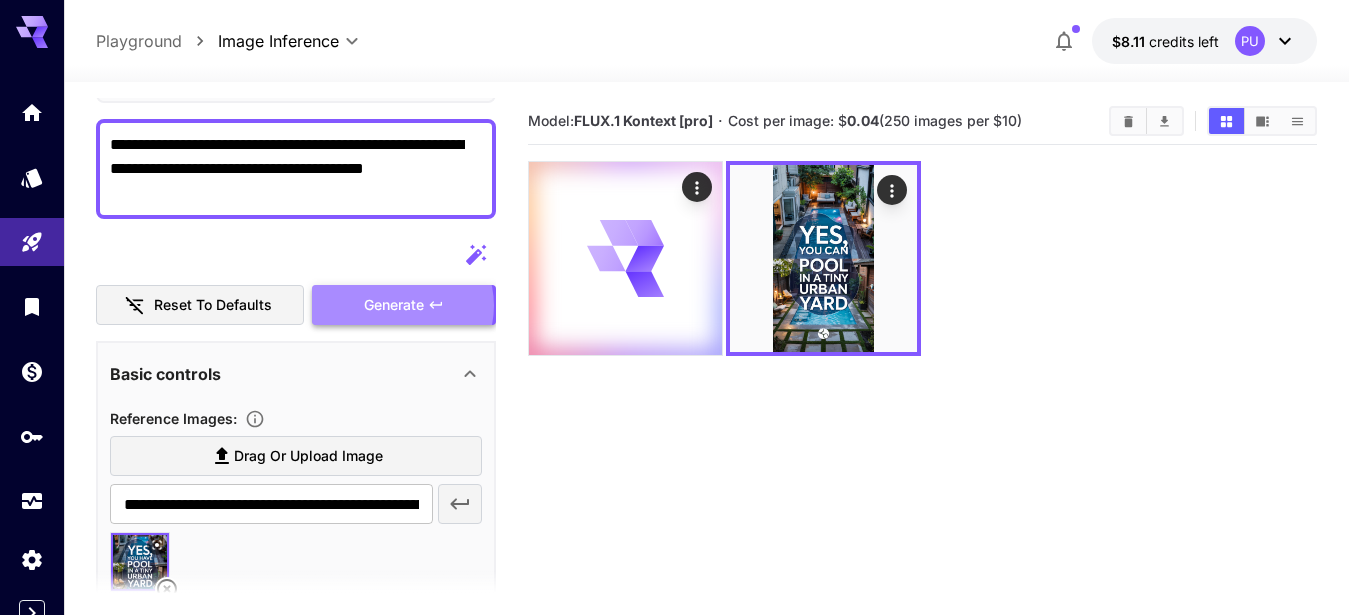 click on "Generate" at bounding box center [394, 305] 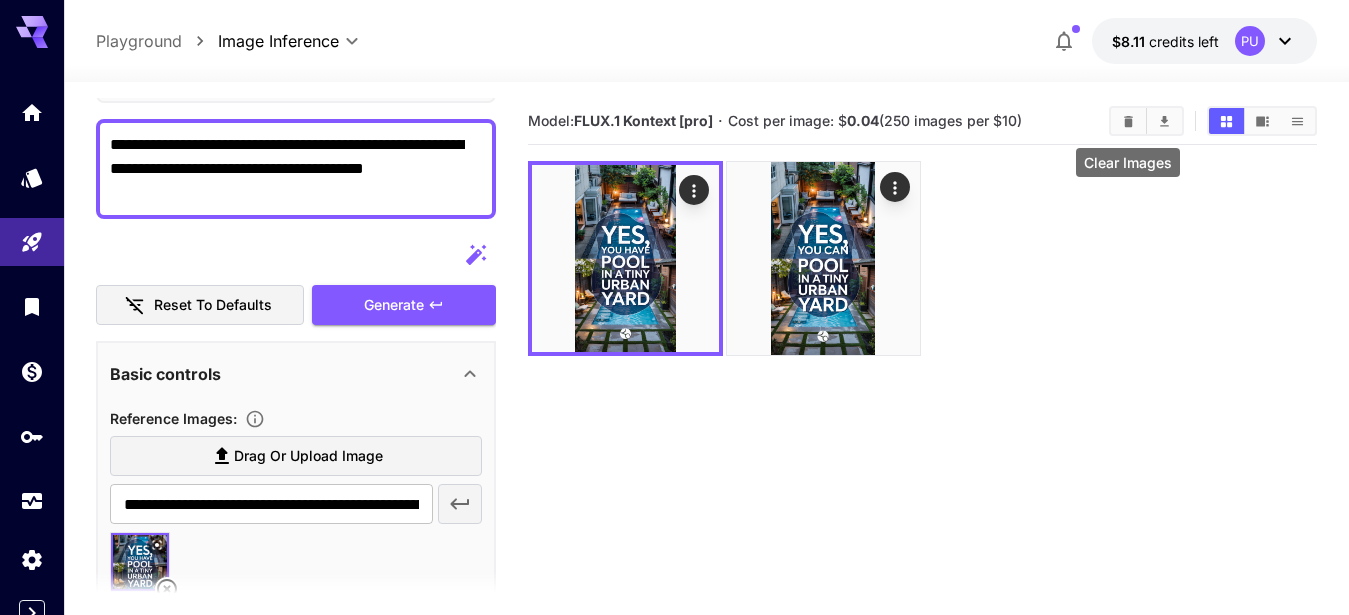 click 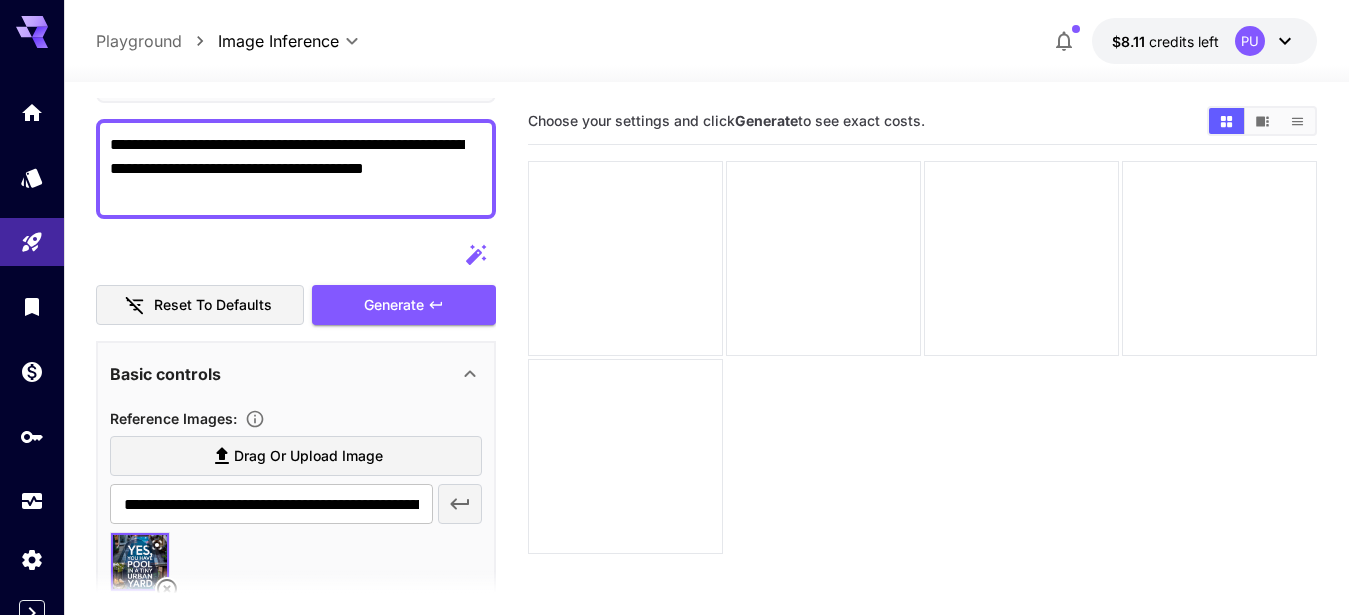 click on "**********" at bounding box center (287, 169) 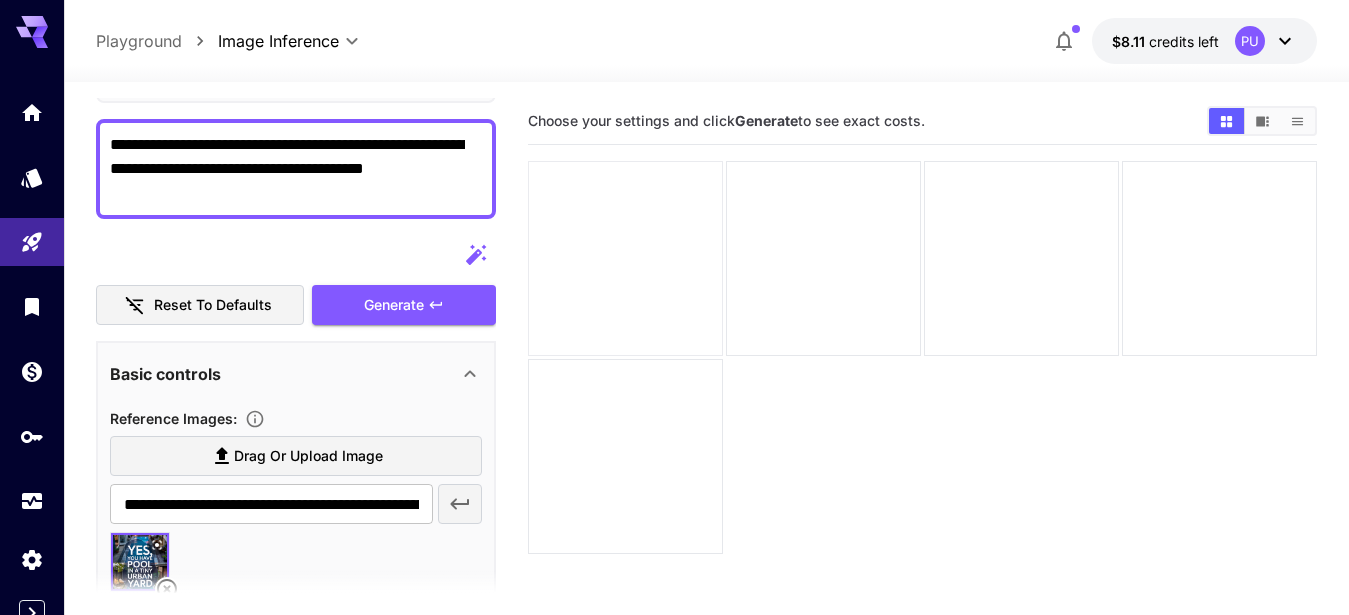 paste 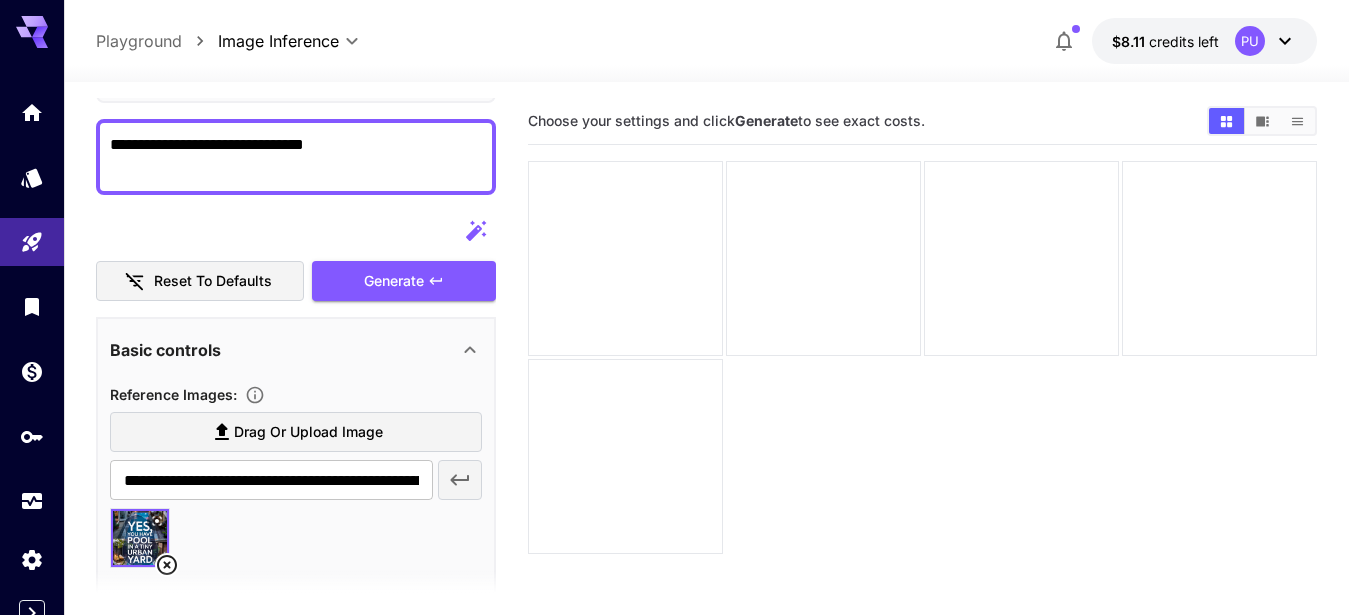 type on "**********" 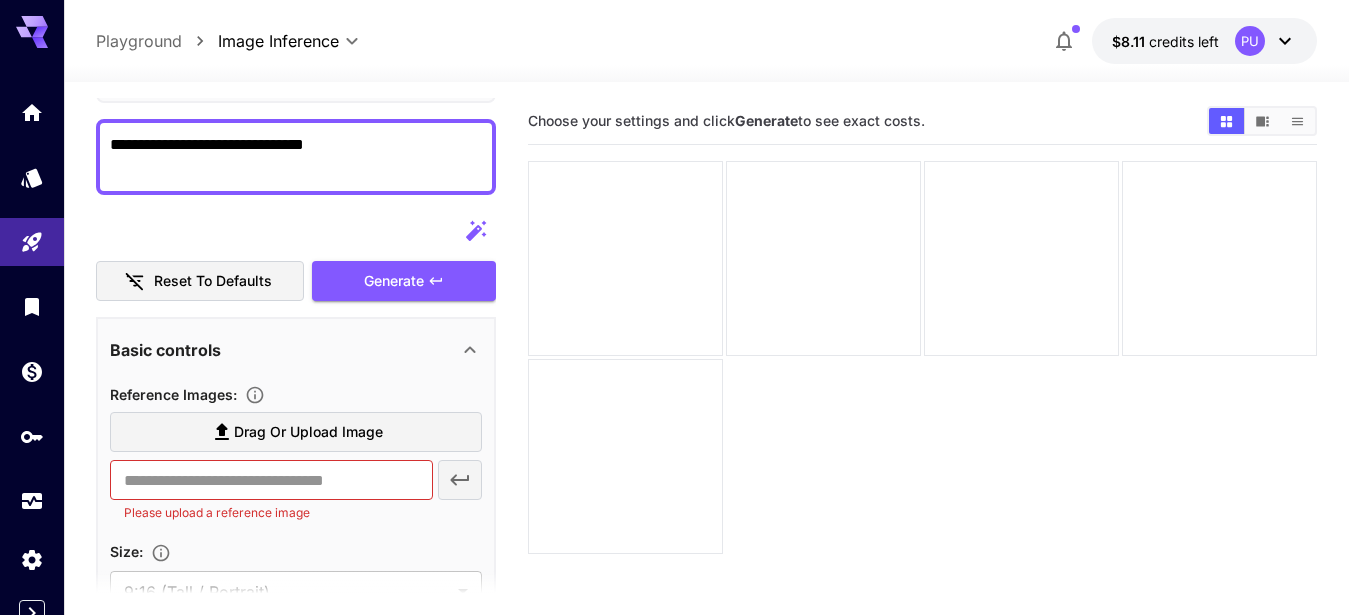 click on "Drag or upload image" at bounding box center (308, 432) 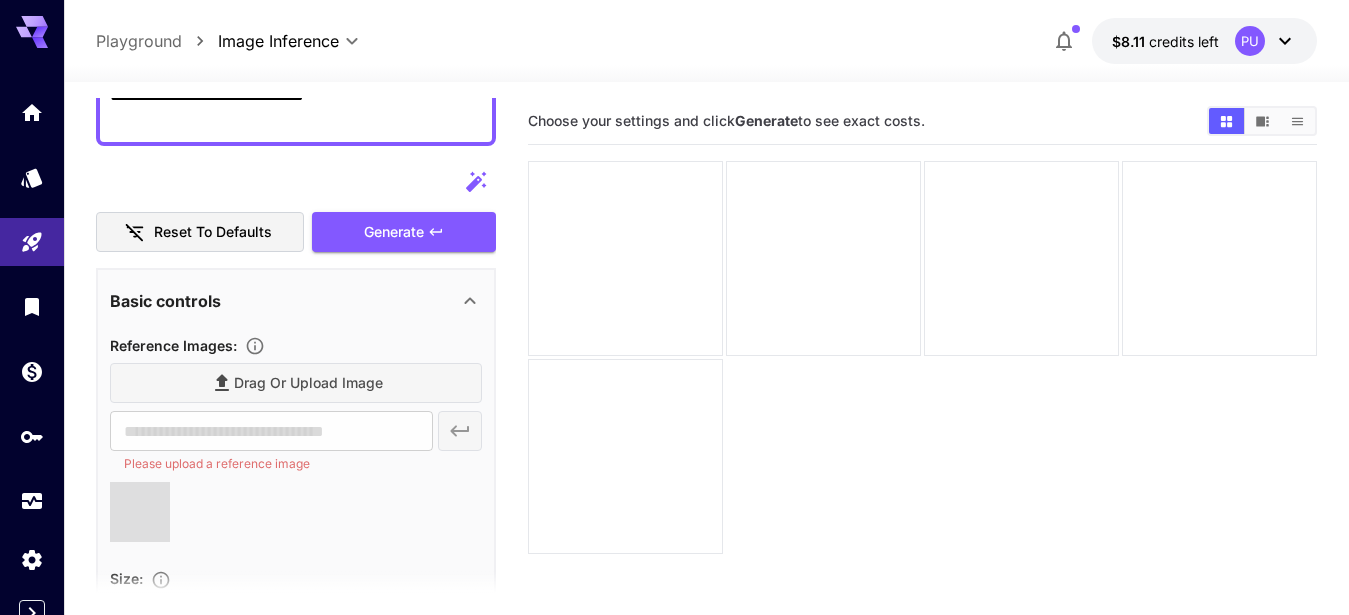 scroll, scrollTop: 207, scrollLeft: 0, axis: vertical 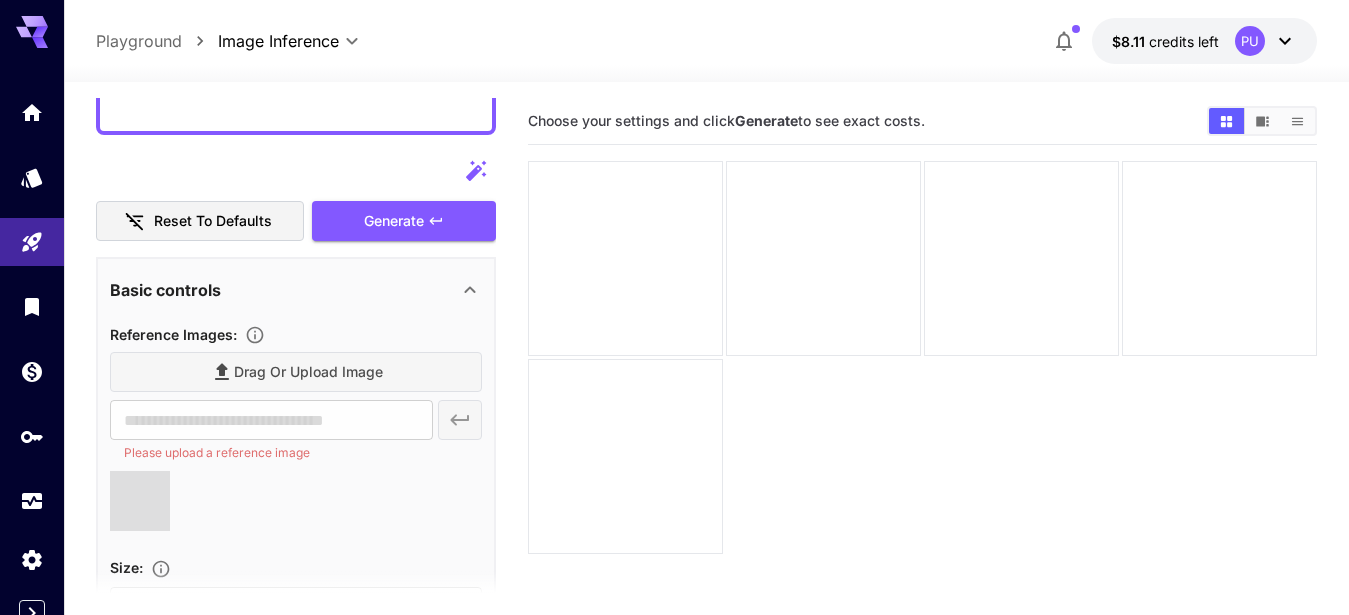 type on "**********" 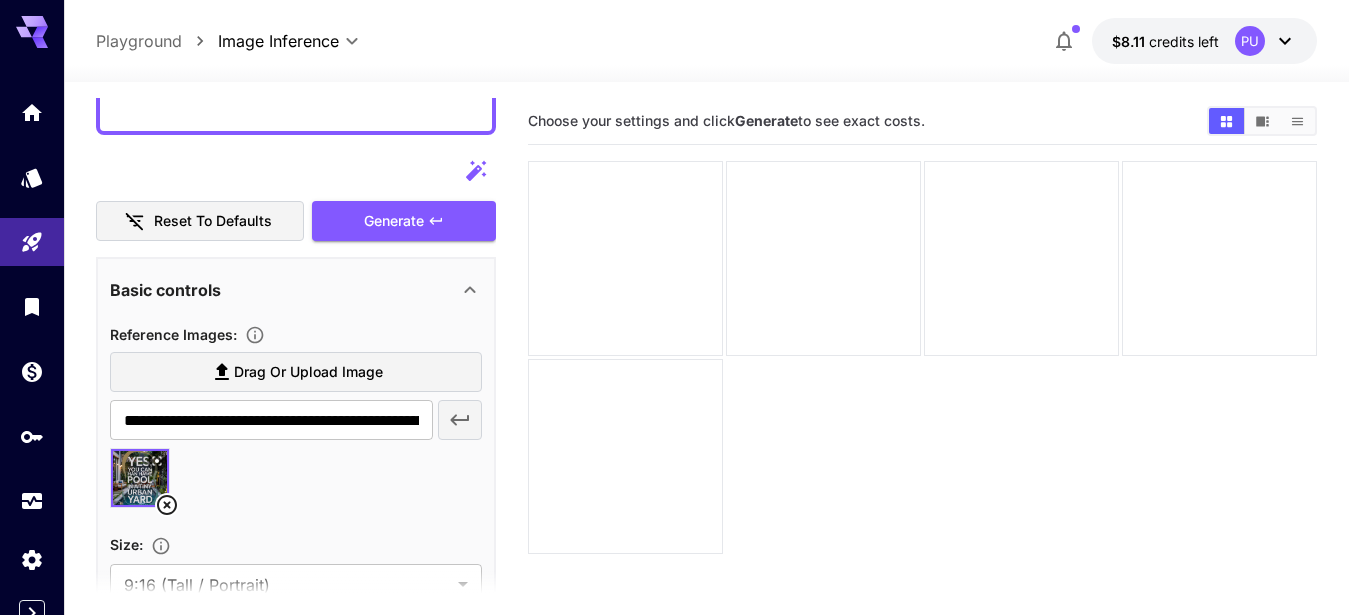 drag, startPoint x: 475, startPoint y: 272, endPoint x: 488, endPoint y: 345, distance: 74.1485 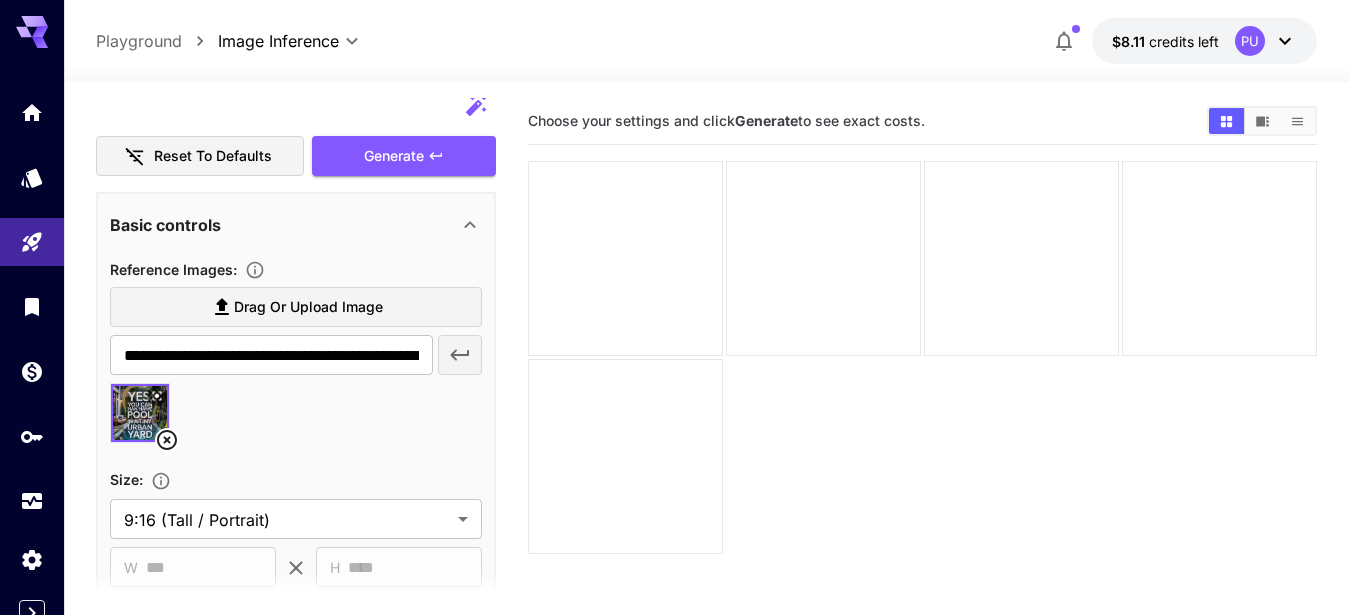 scroll, scrollTop: 220, scrollLeft: 0, axis: vertical 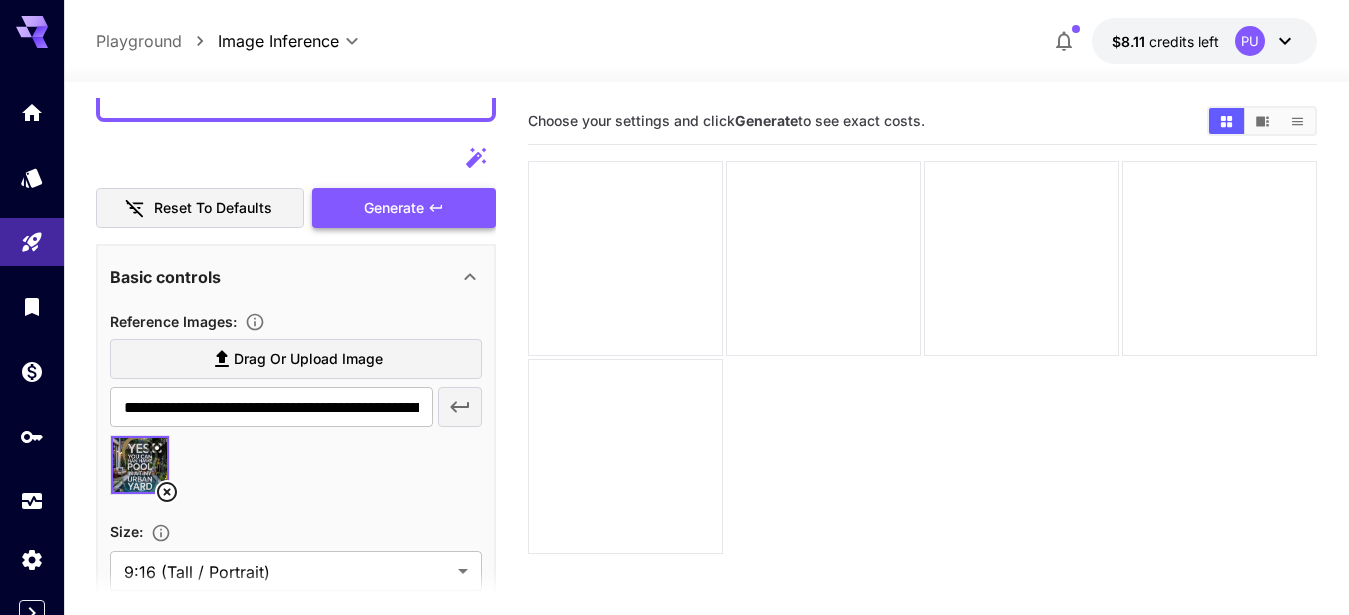 click on "Generate" at bounding box center [394, 208] 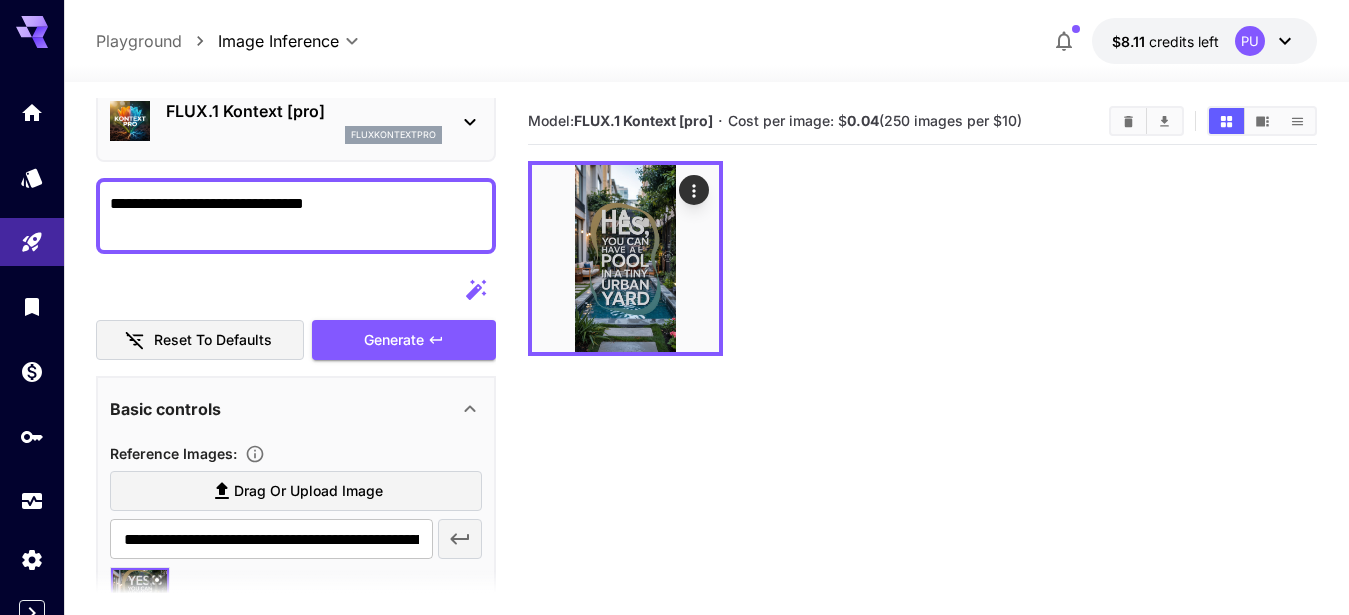 scroll, scrollTop: 54, scrollLeft: 0, axis: vertical 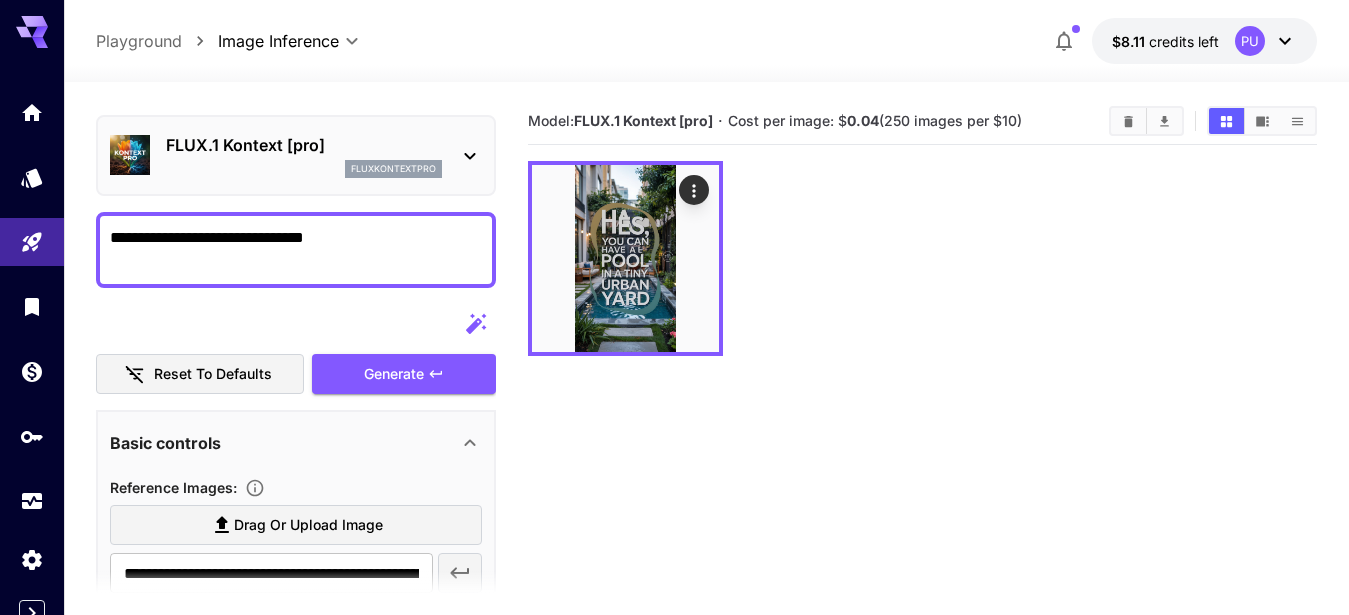 click on "**********" at bounding box center (287, 250) 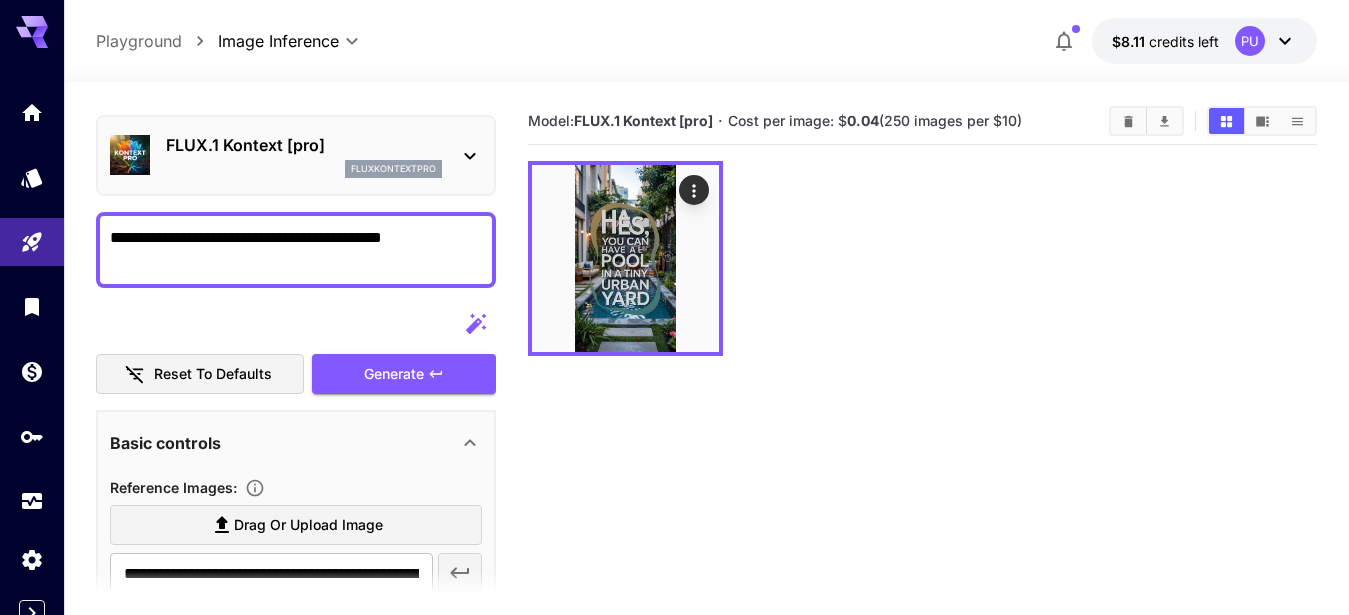 paste on "**********" 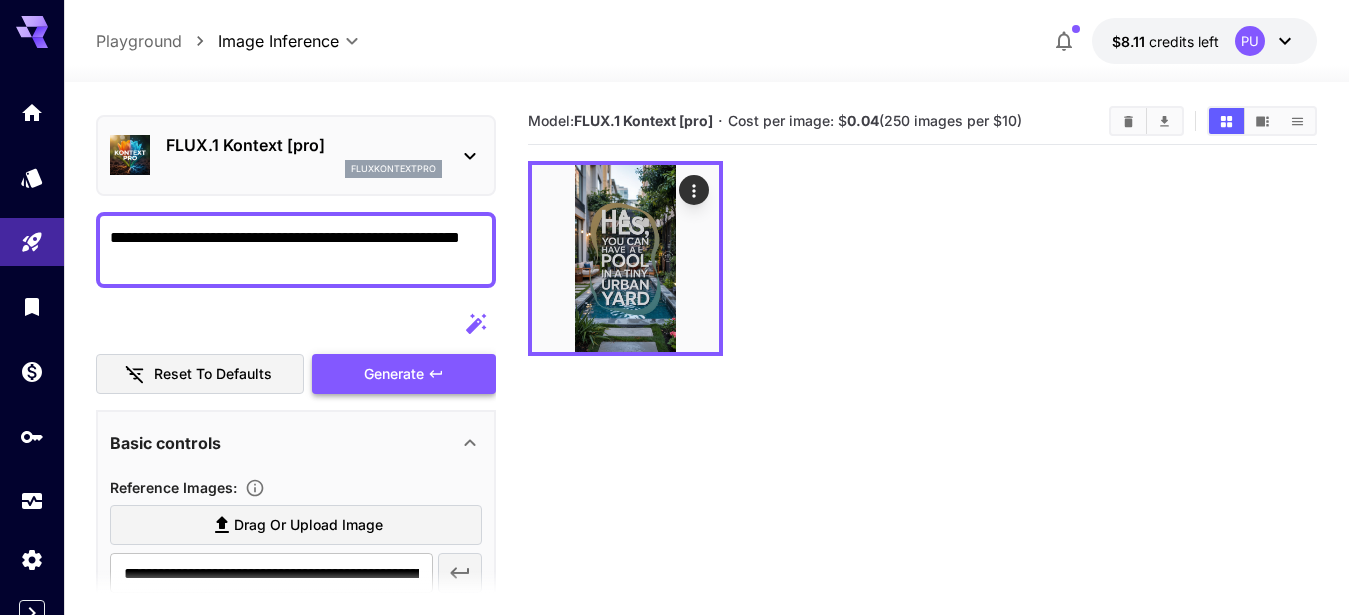 type on "**********" 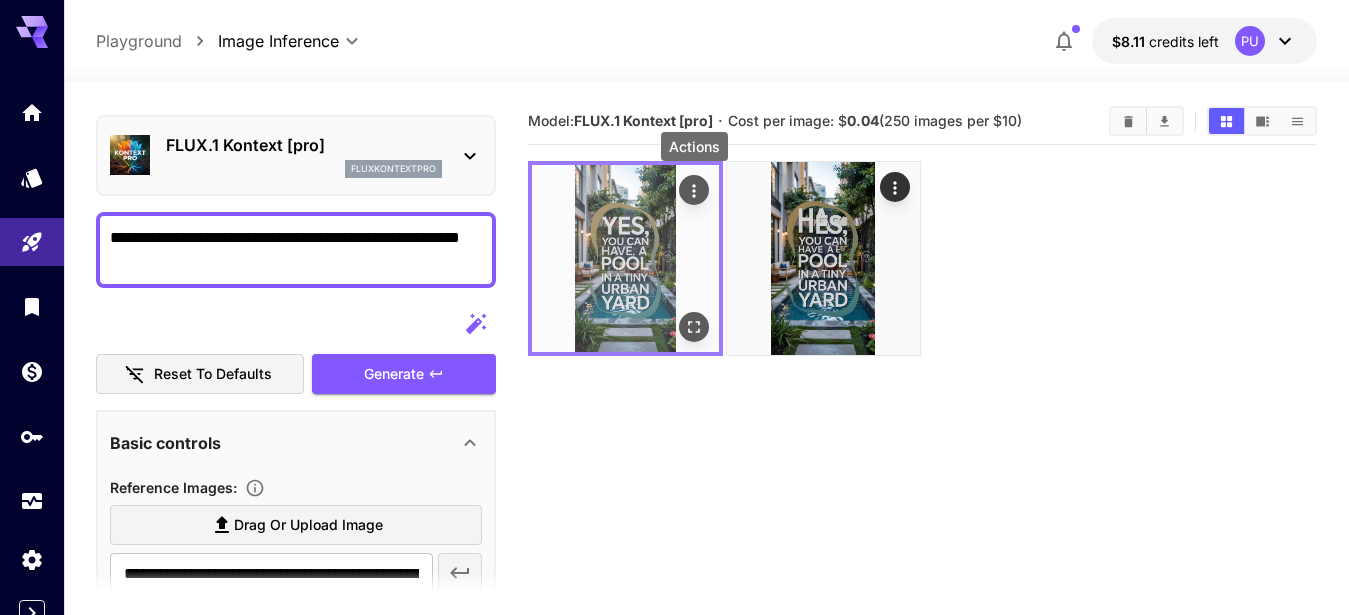 click 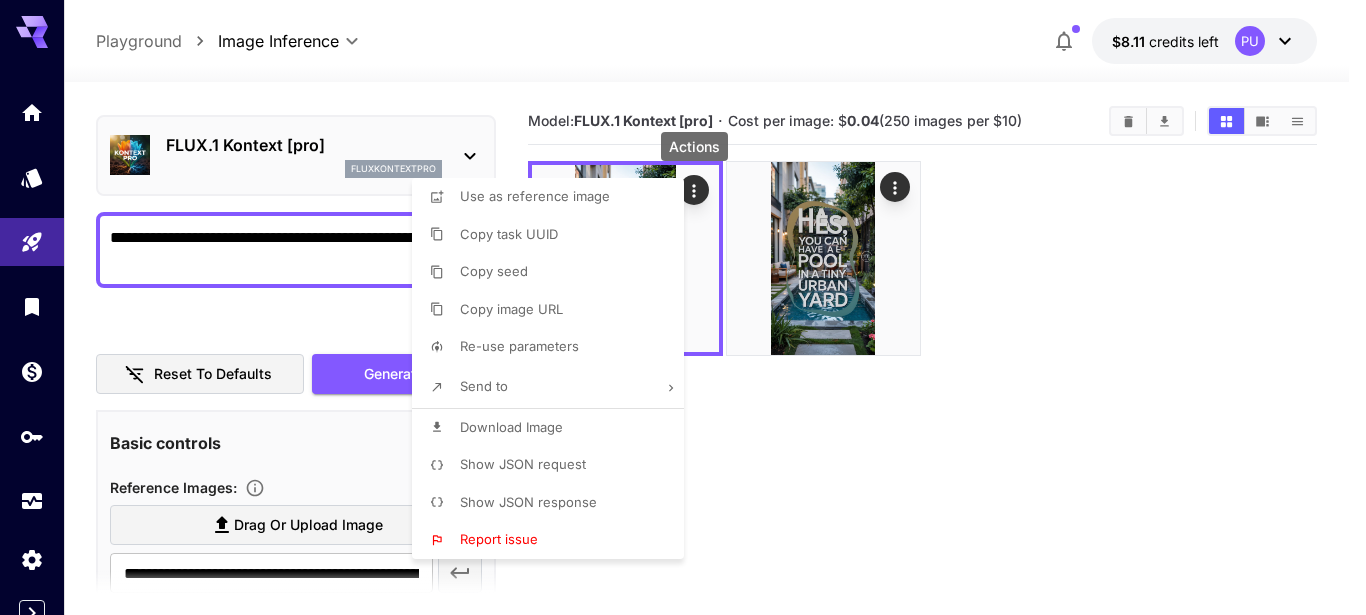 click on "Download Image" at bounding box center [511, 427] 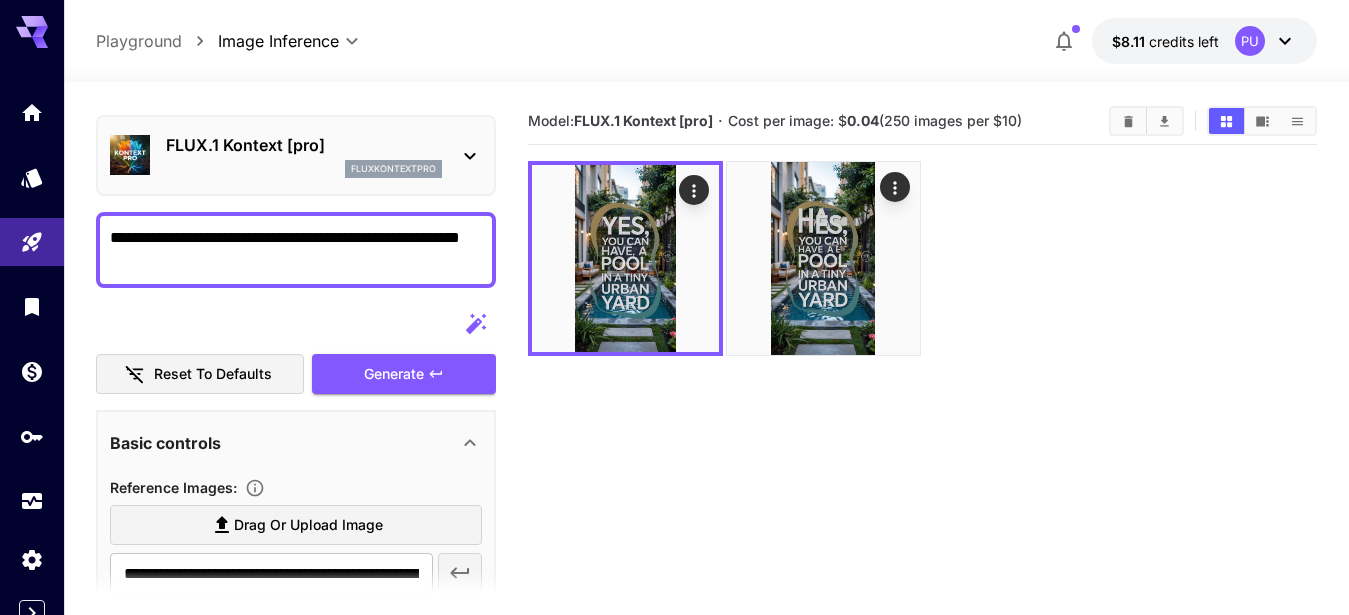 type 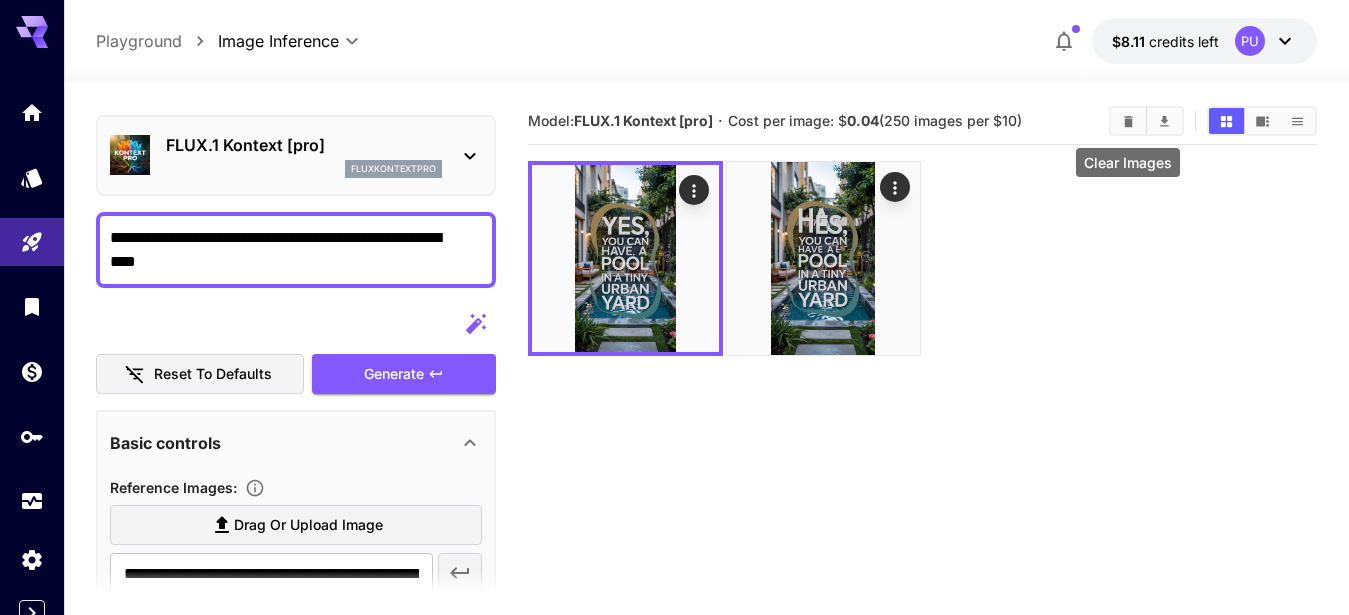 type on "**********" 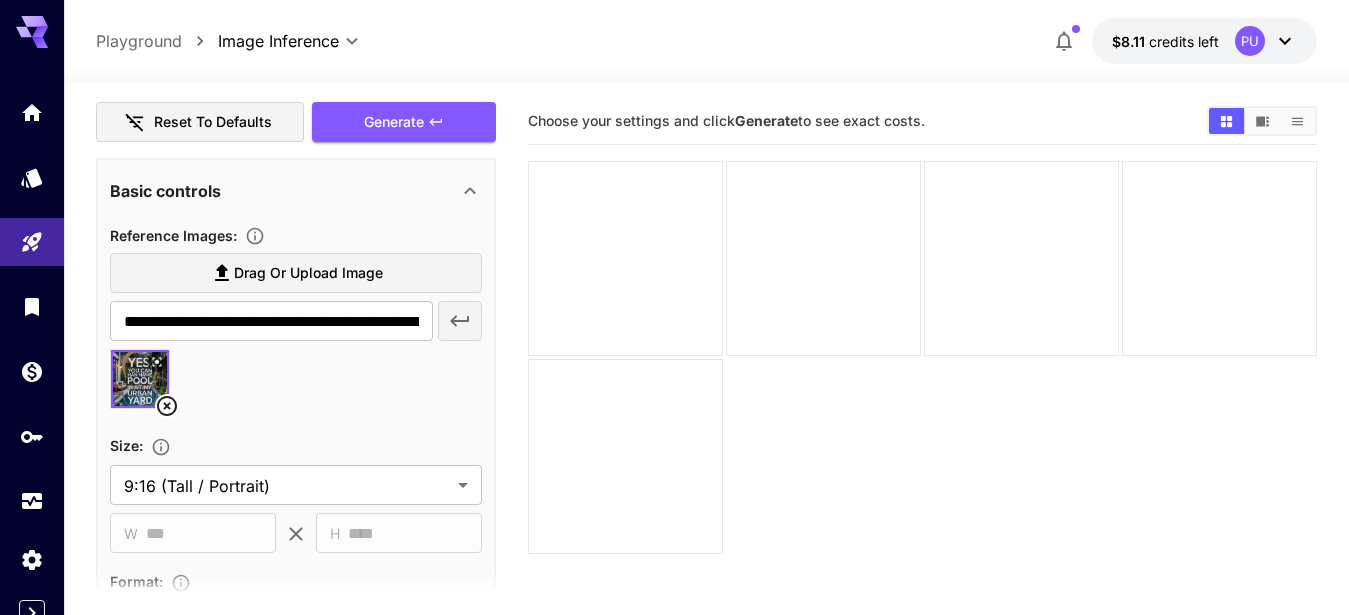 scroll, scrollTop: 328, scrollLeft: 0, axis: vertical 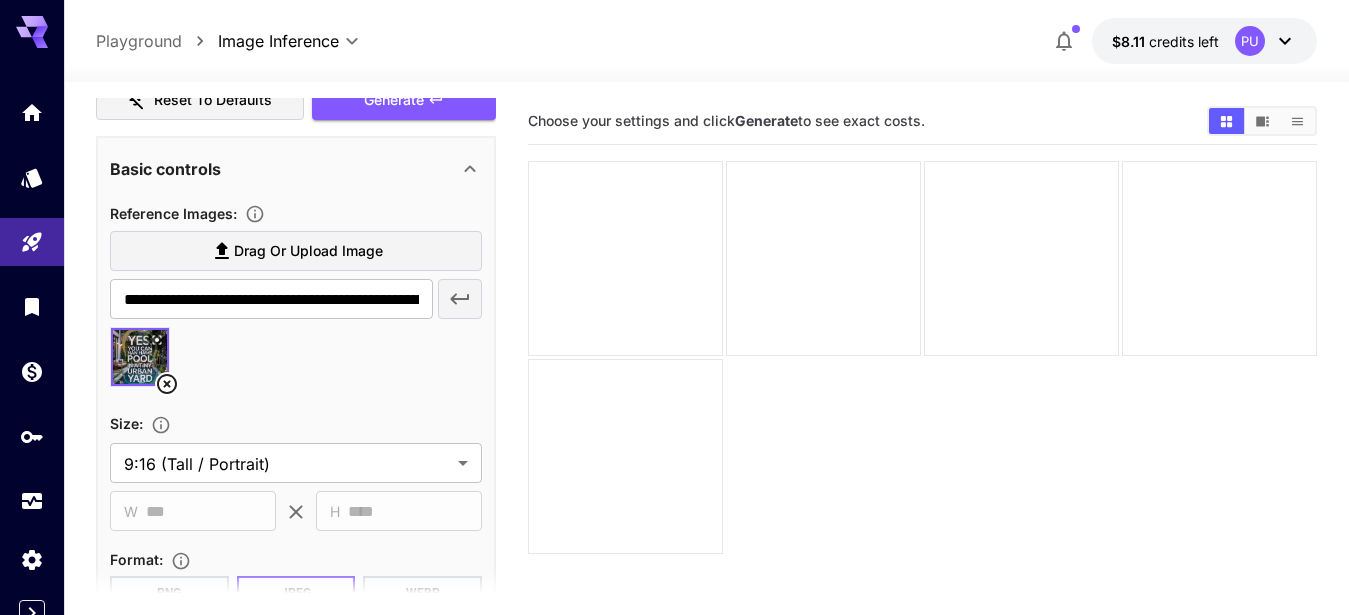 click 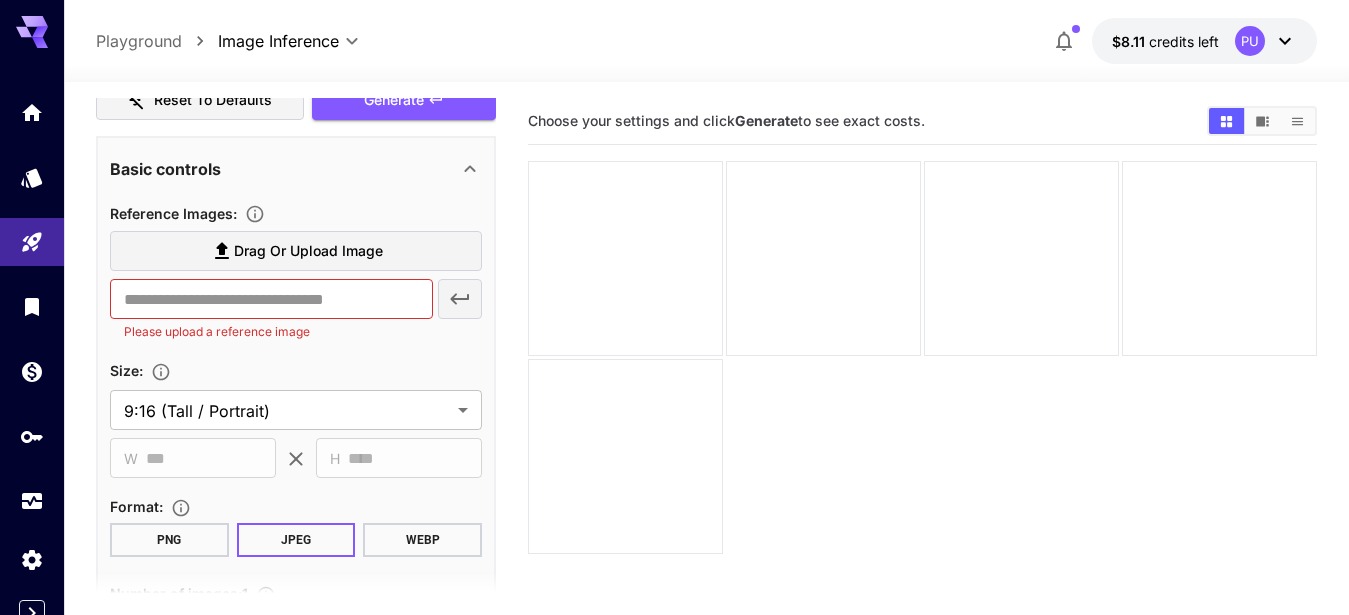 click on "Drag or upload image" at bounding box center (308, 251) 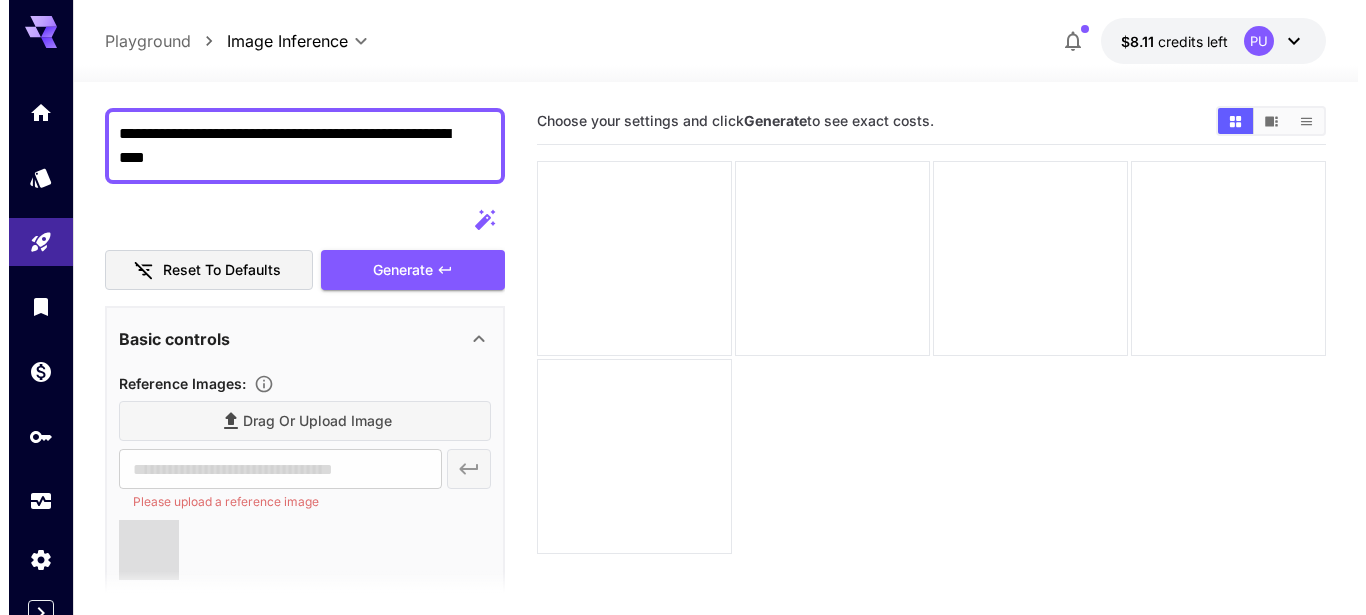 scroll, scrollTop: 167, scrollLeft: 0, axis: vertical 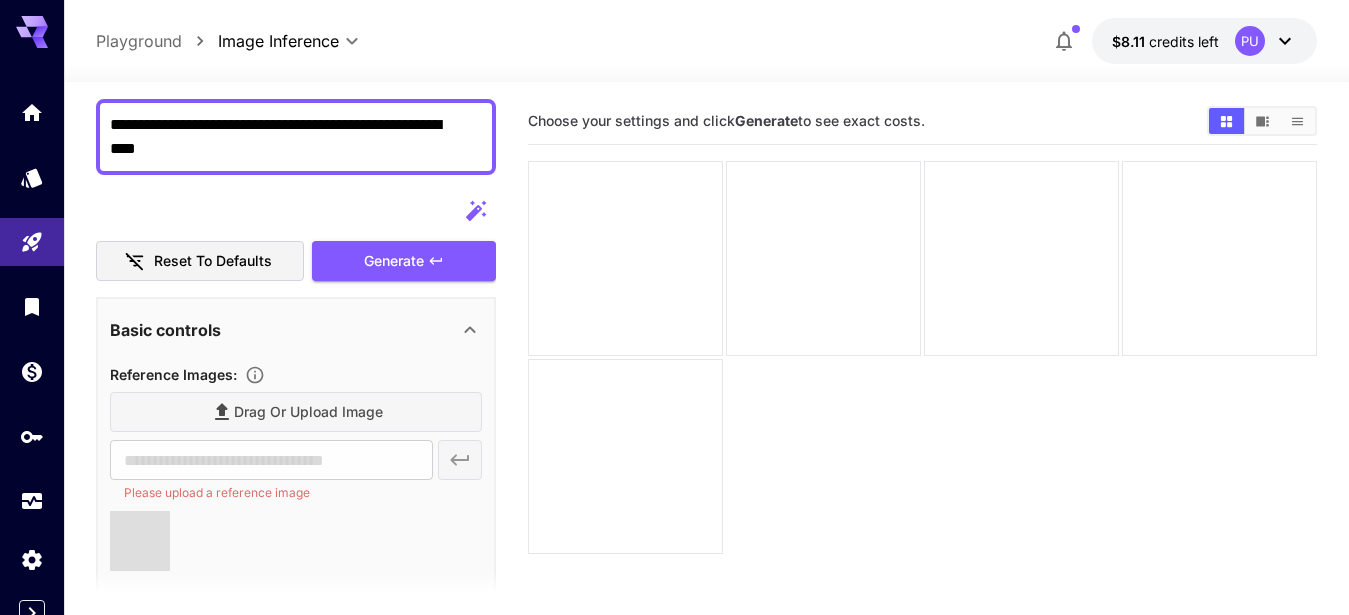 type on "**********" 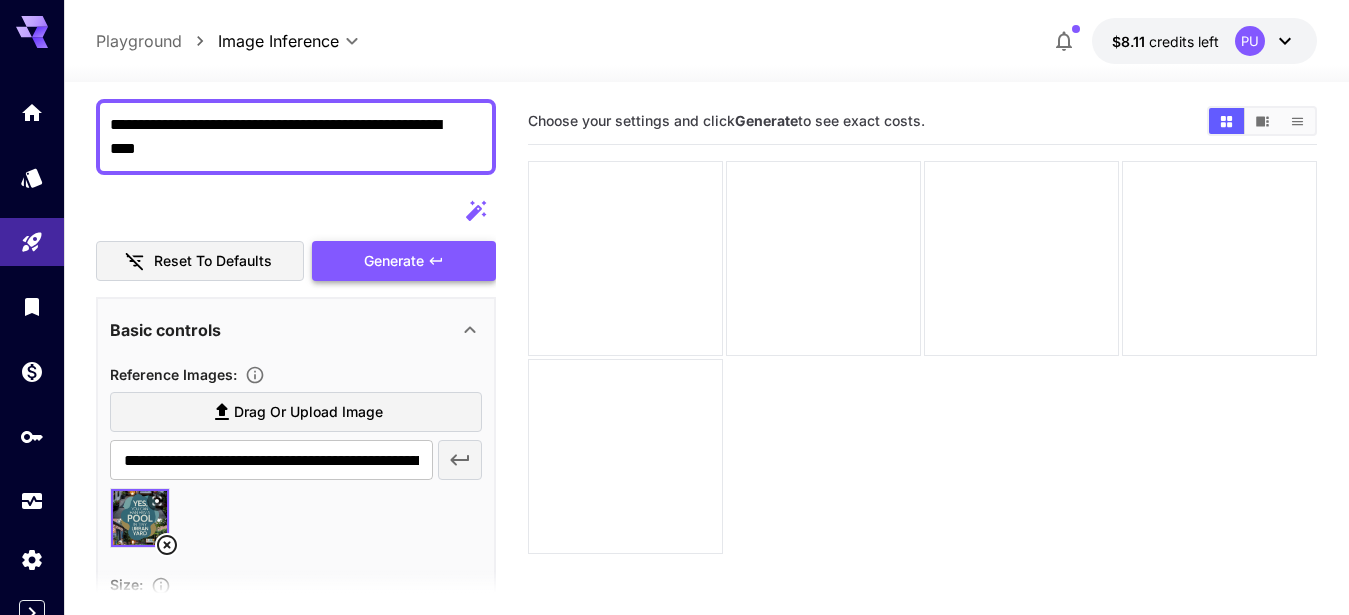 click on "Generate" at bounding box center (394, 261) 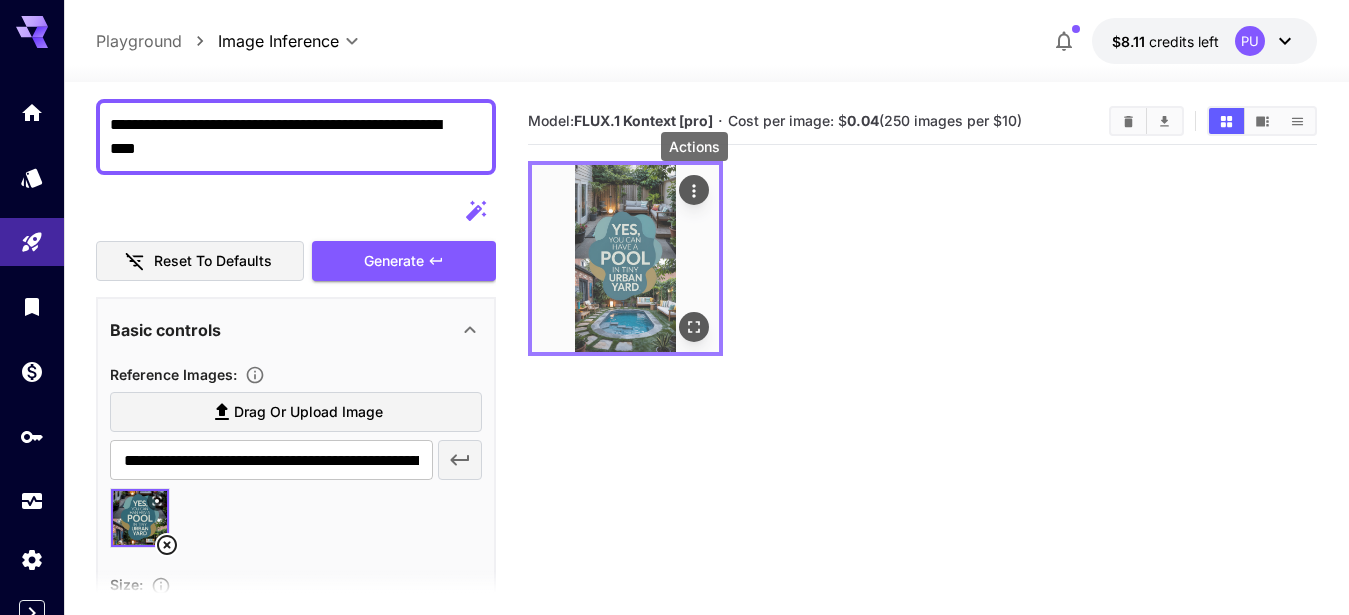 click 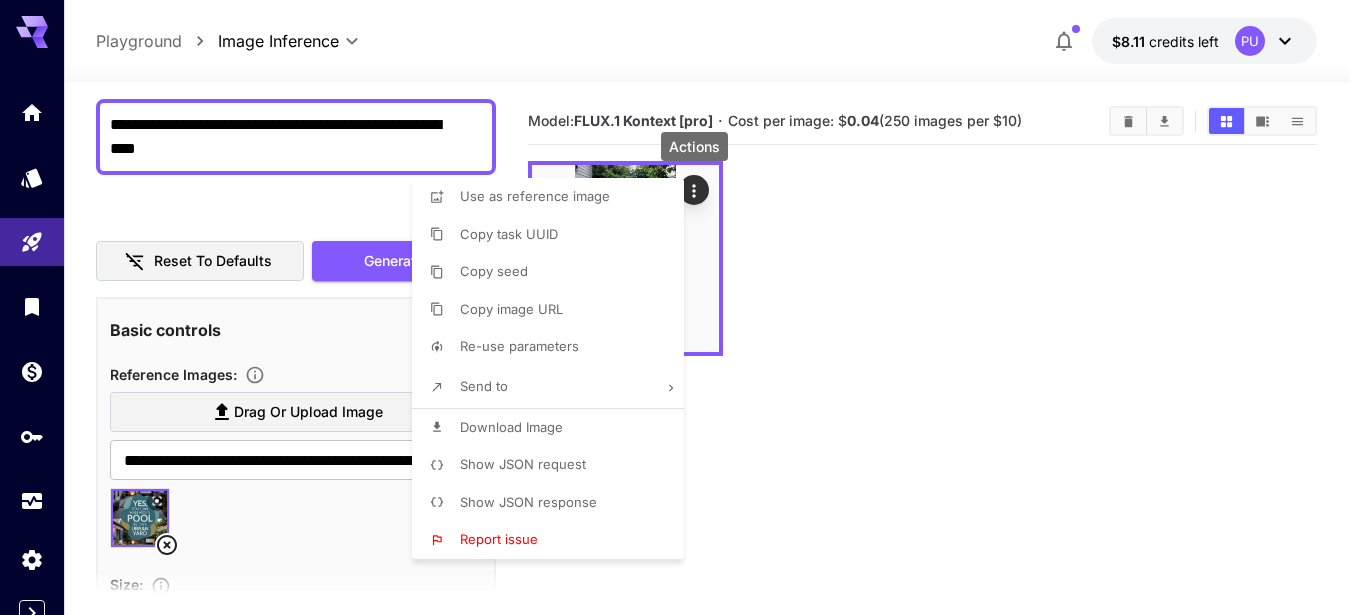 click on "Download Image" at bounding box center [511, 427] 